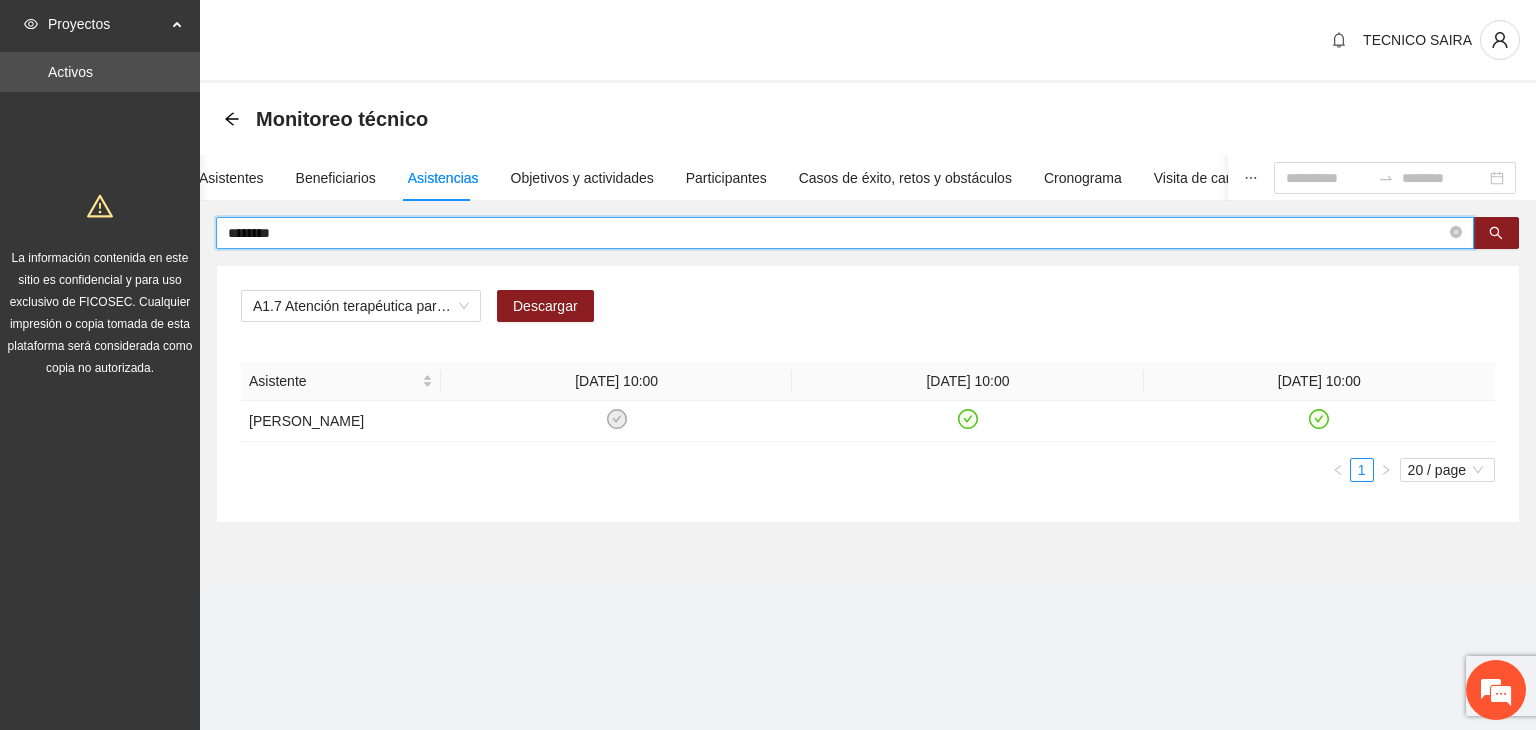 scroll, scrollTop: 0, scrollLeft: 0, axis: both 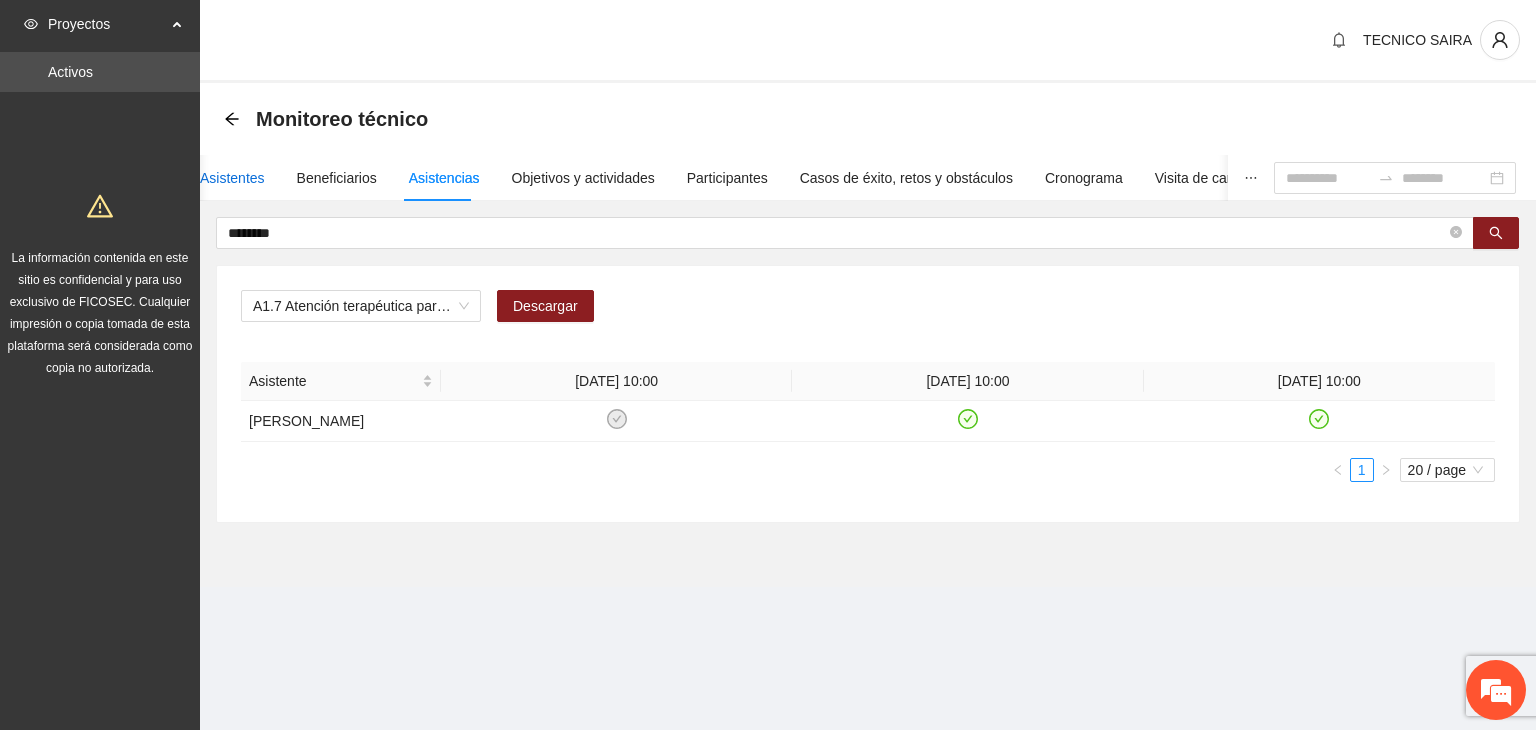 click on "Asistentes" at bounding box center (232, 178) 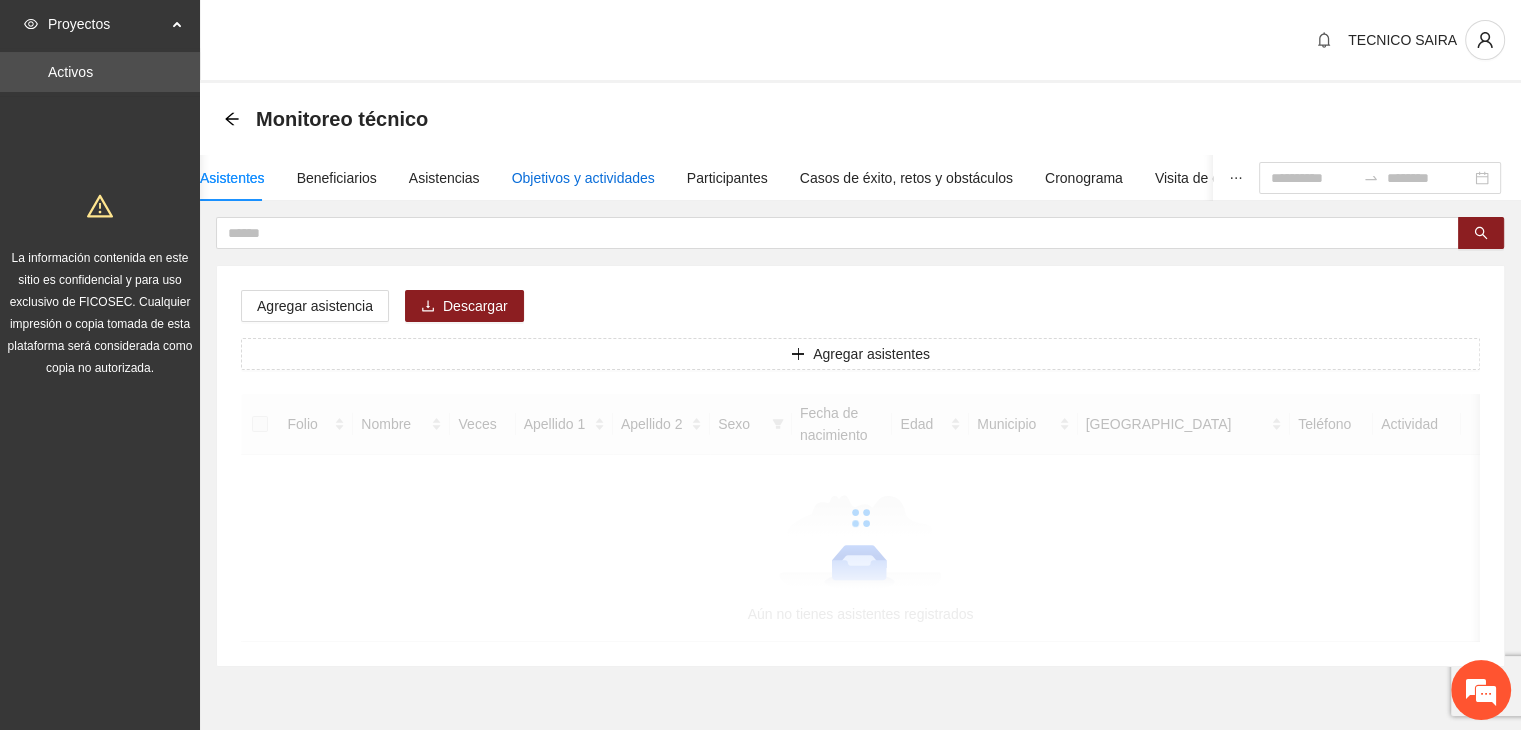 click on "Objetivos y actividades" at bounding box center (583, 178) 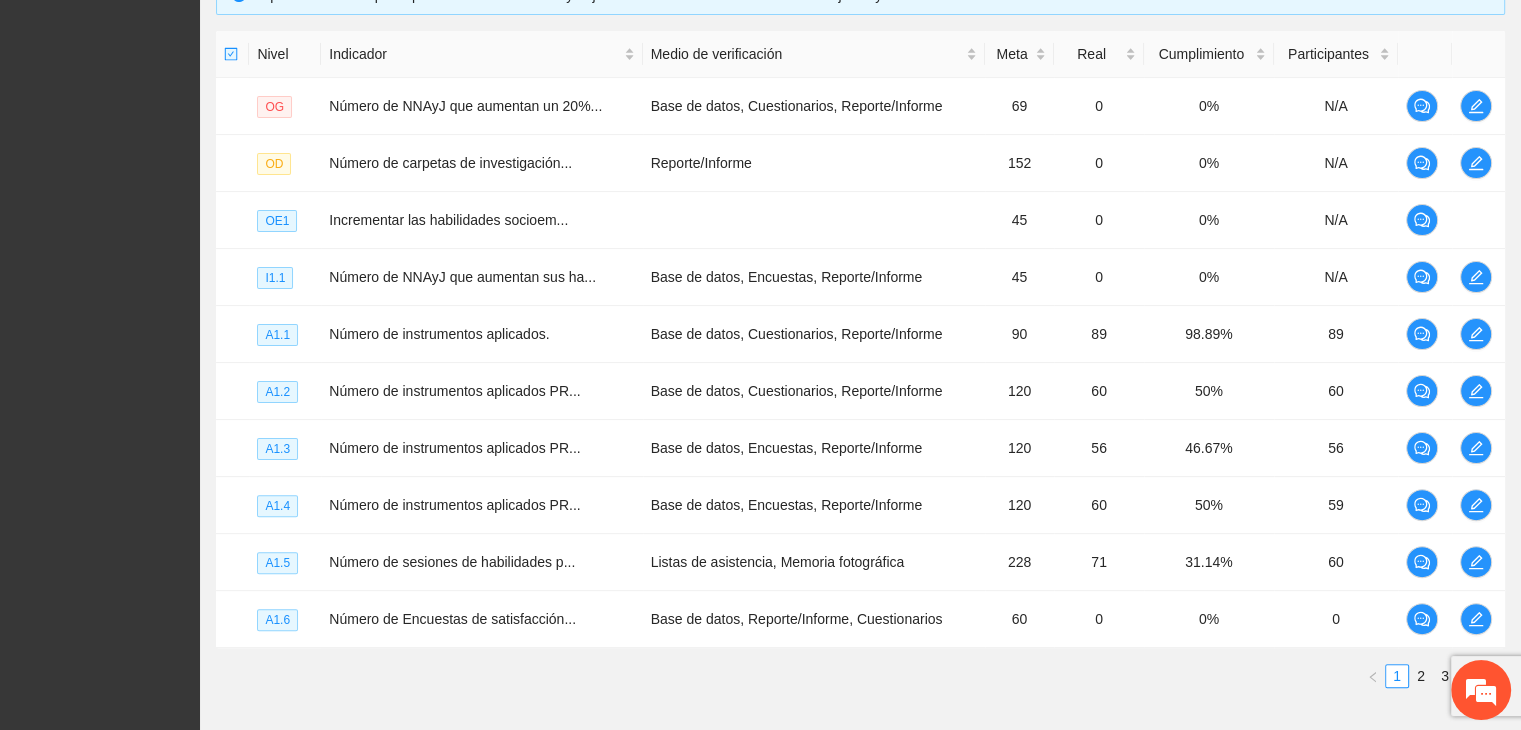 scroll, scrollTop: 468, scrollLeft: 0, axis: vertical 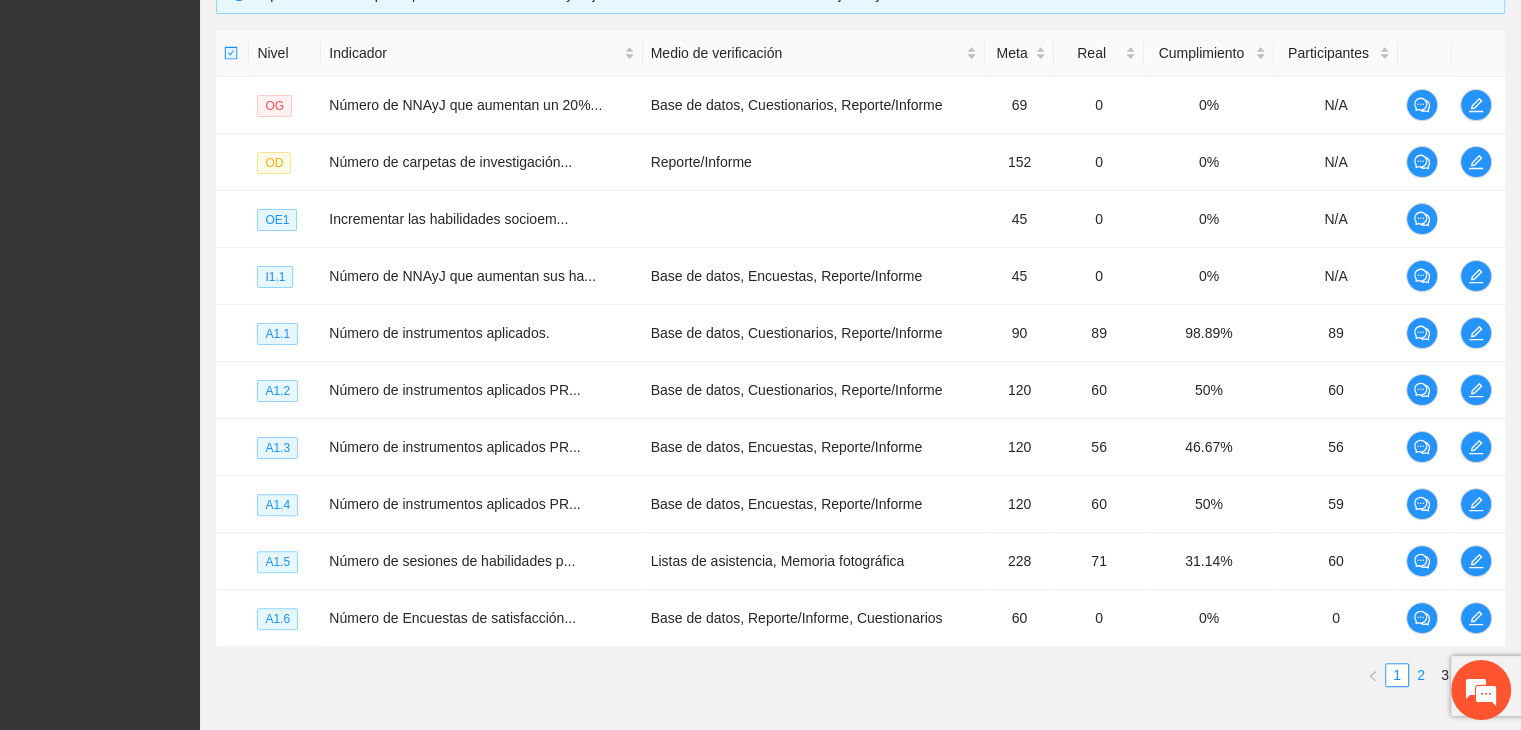 click on "2" at bounding box center (1421, 675) 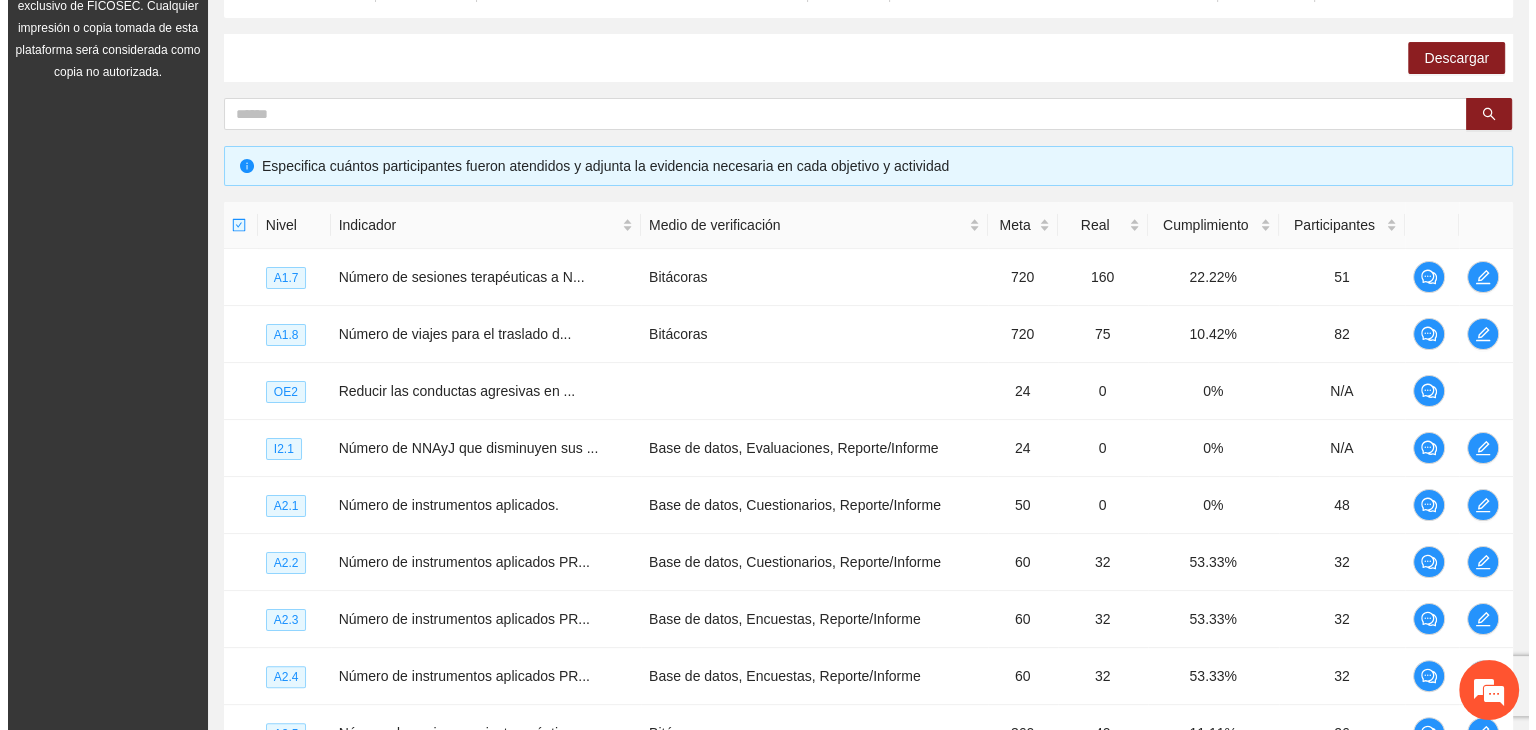 scroll, scrollTop: 297, scrollLeft: 0, axis: vertical 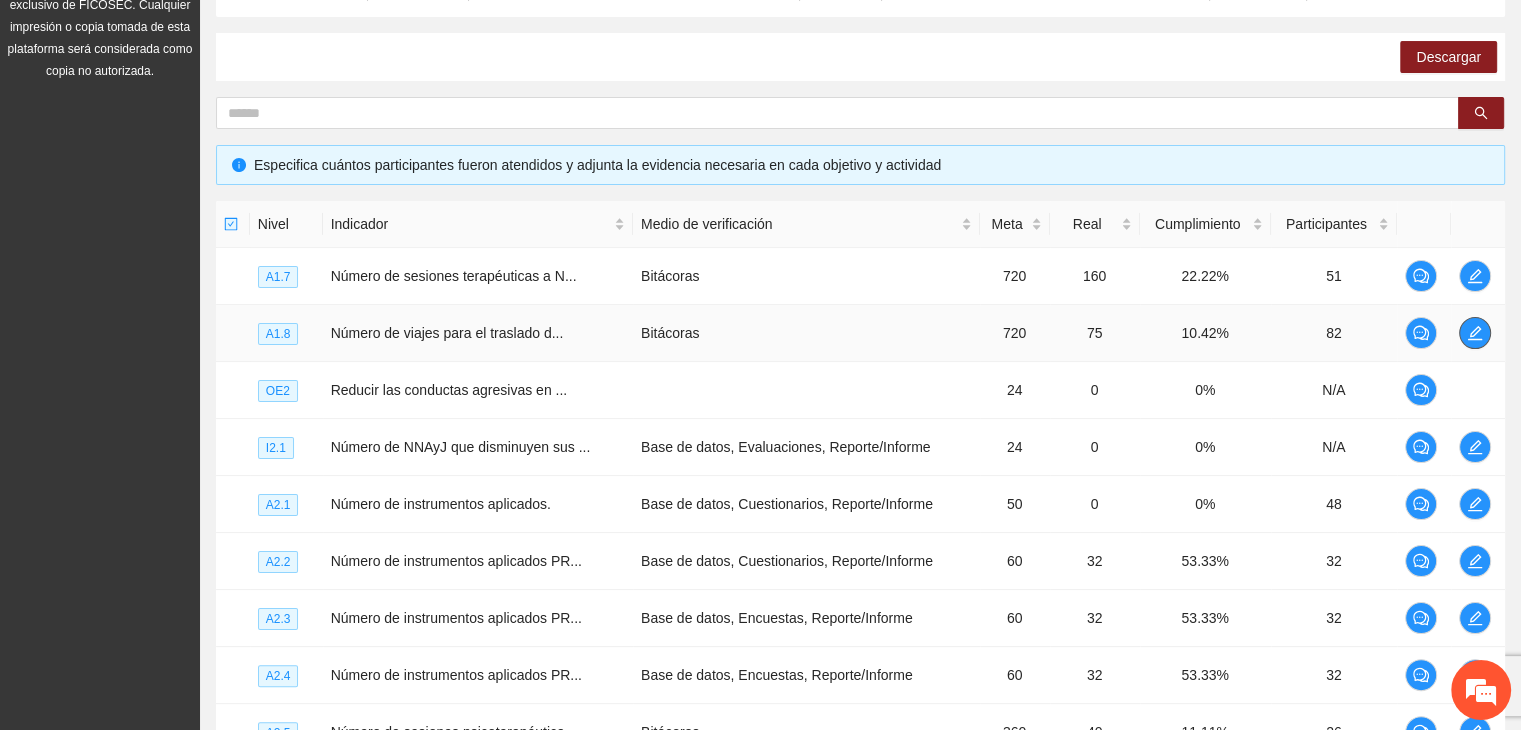 click 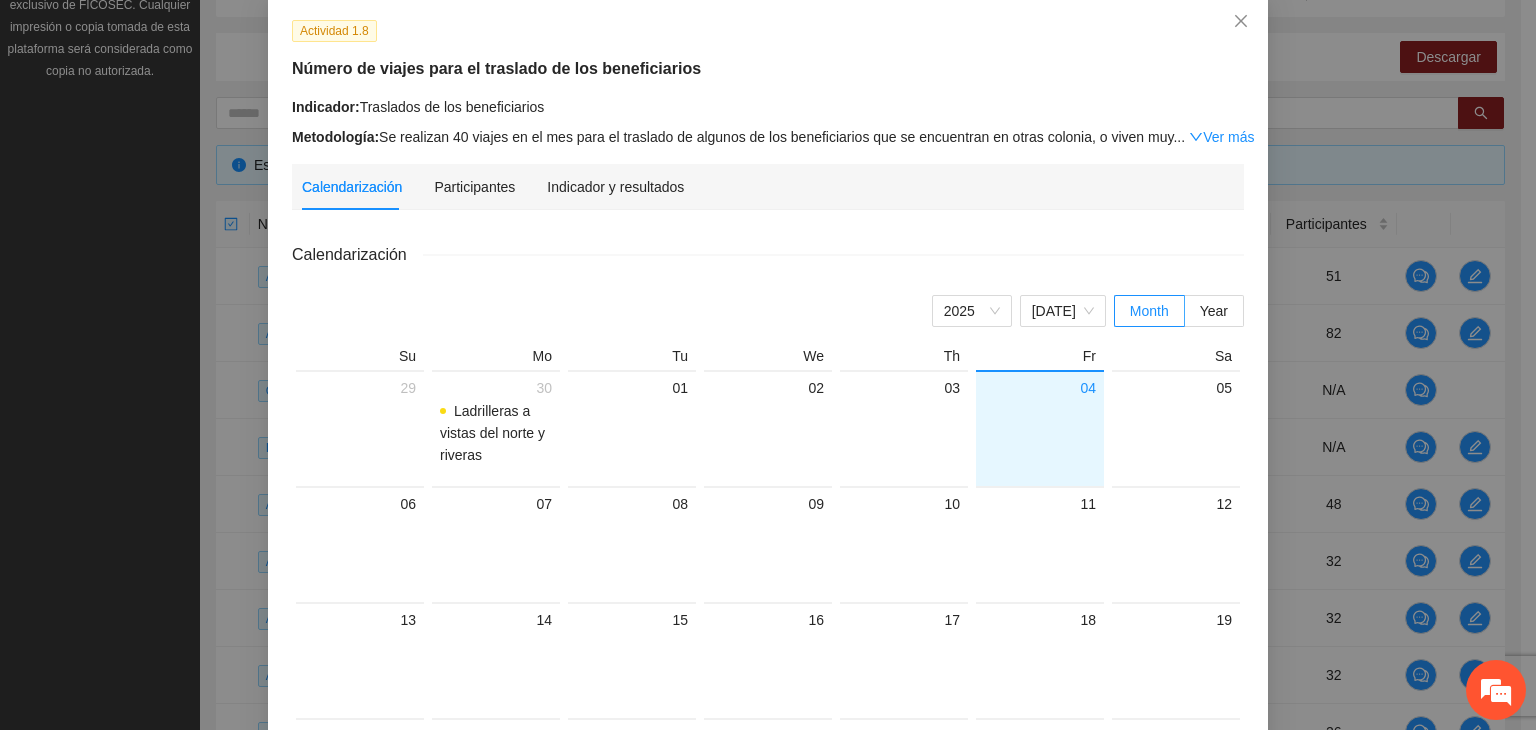 scroll, scrollTop: 134, scrollLeft: 0, axis: vertical 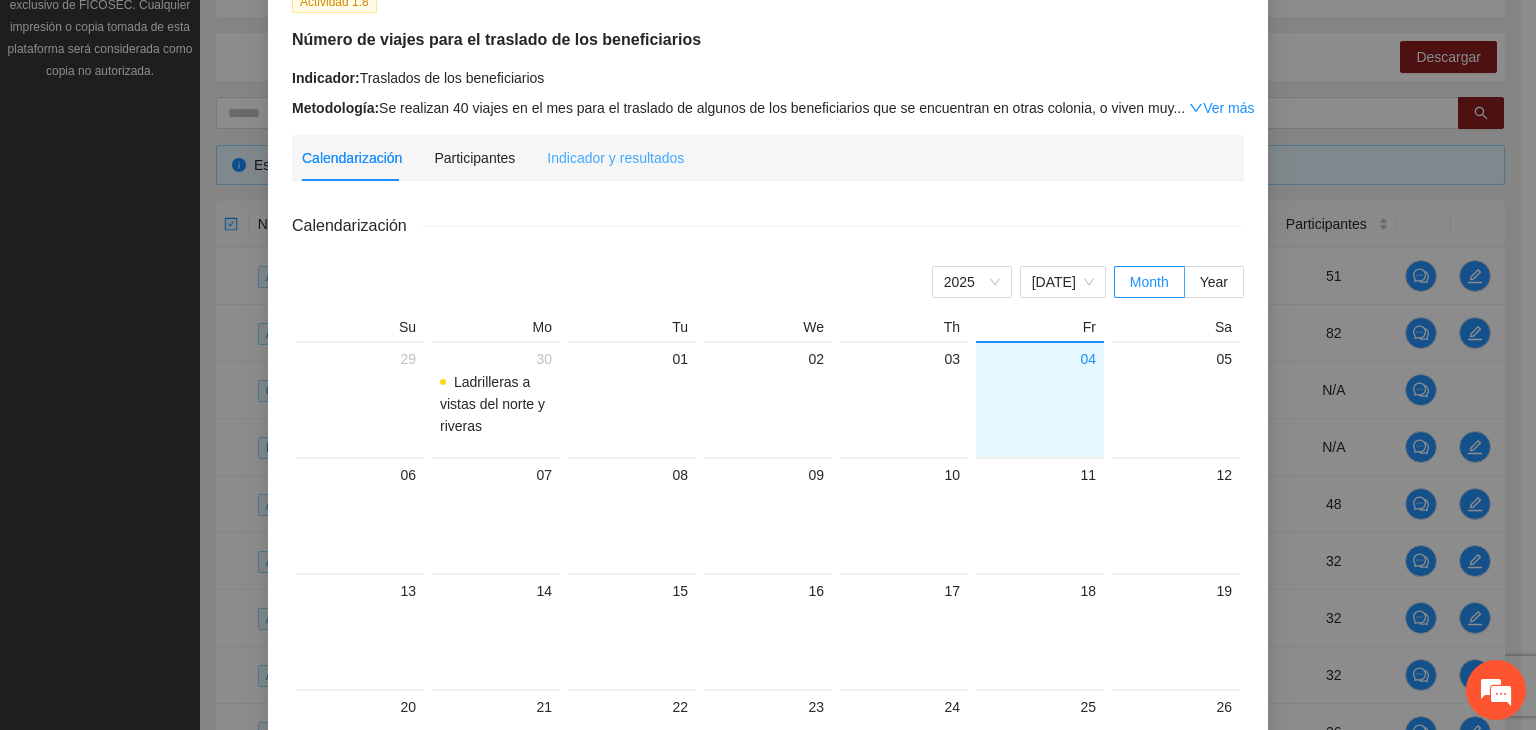 click on "Indicador y resultados" at bounding box center [615, 158] 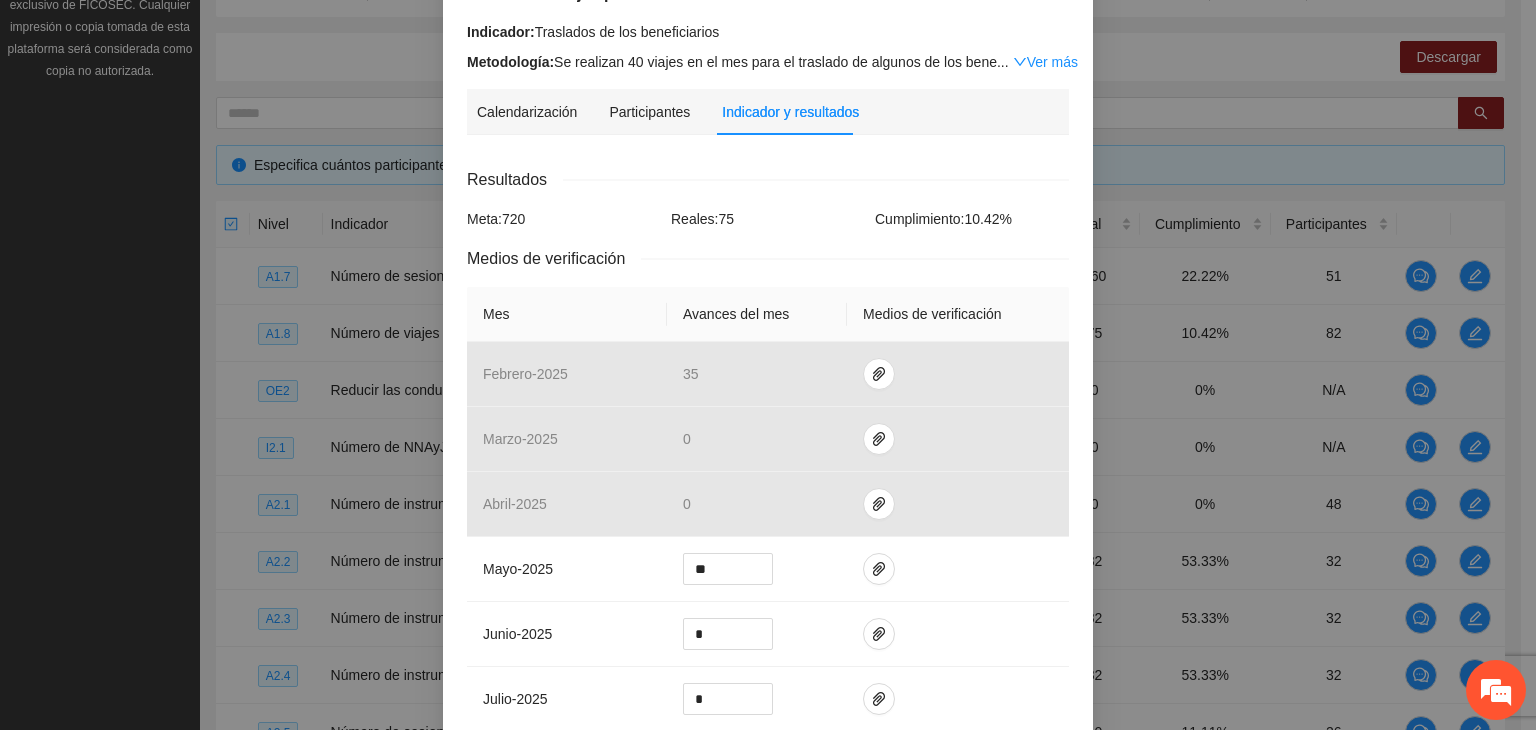 scroll, scrollTop: 188, scrollLeft: 0, axis: vertical 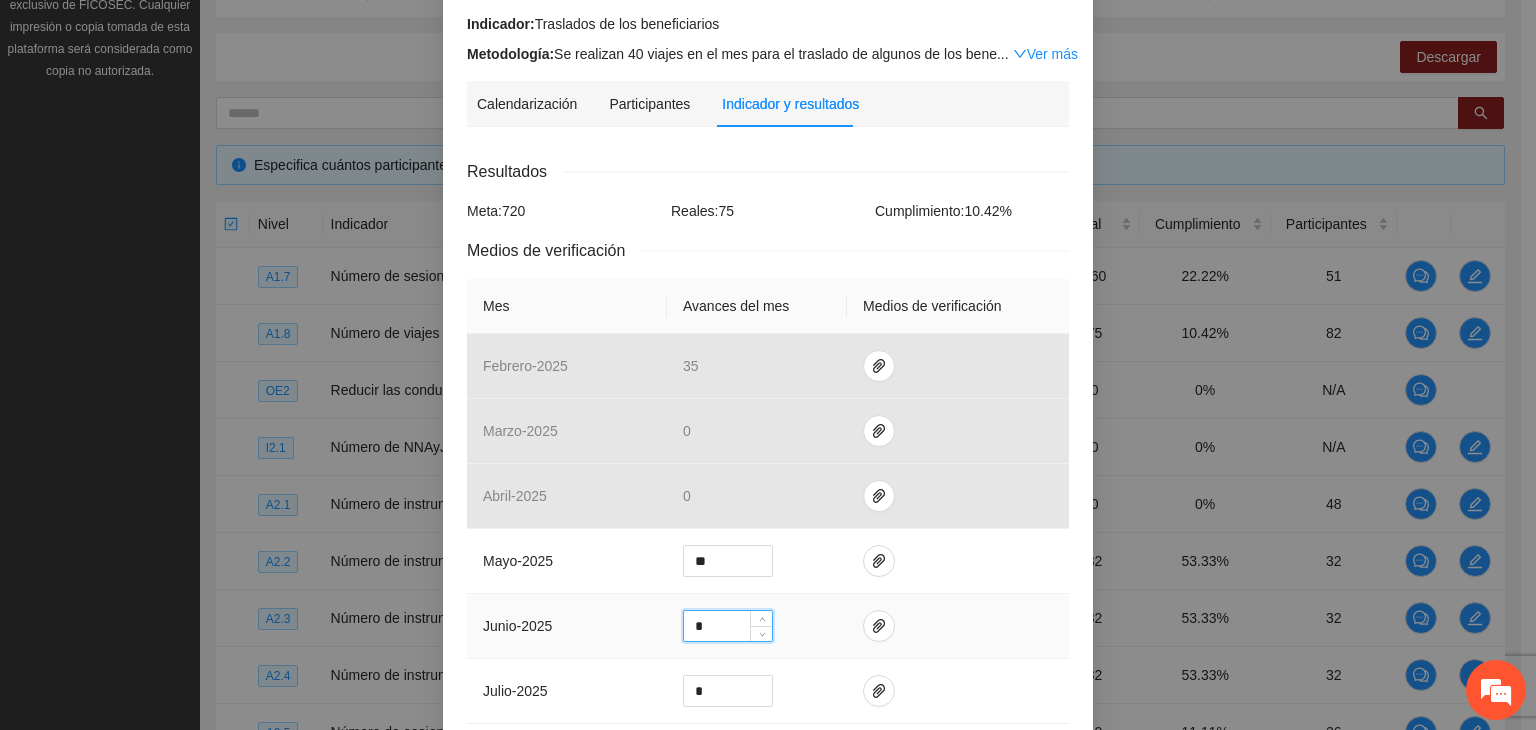 click on "*" at bounding box center (728, 626) 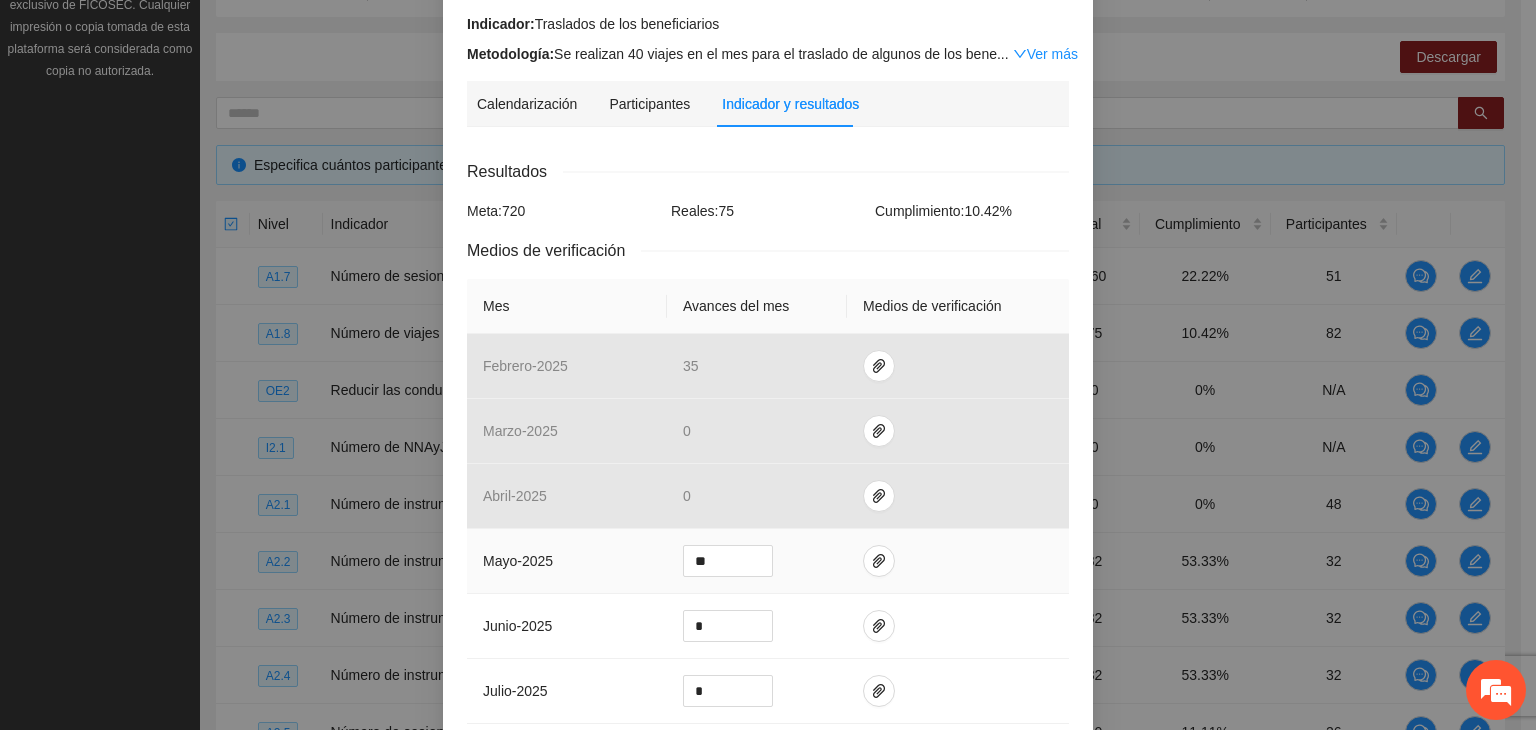 click on "**" at bounding box center (757, 561) 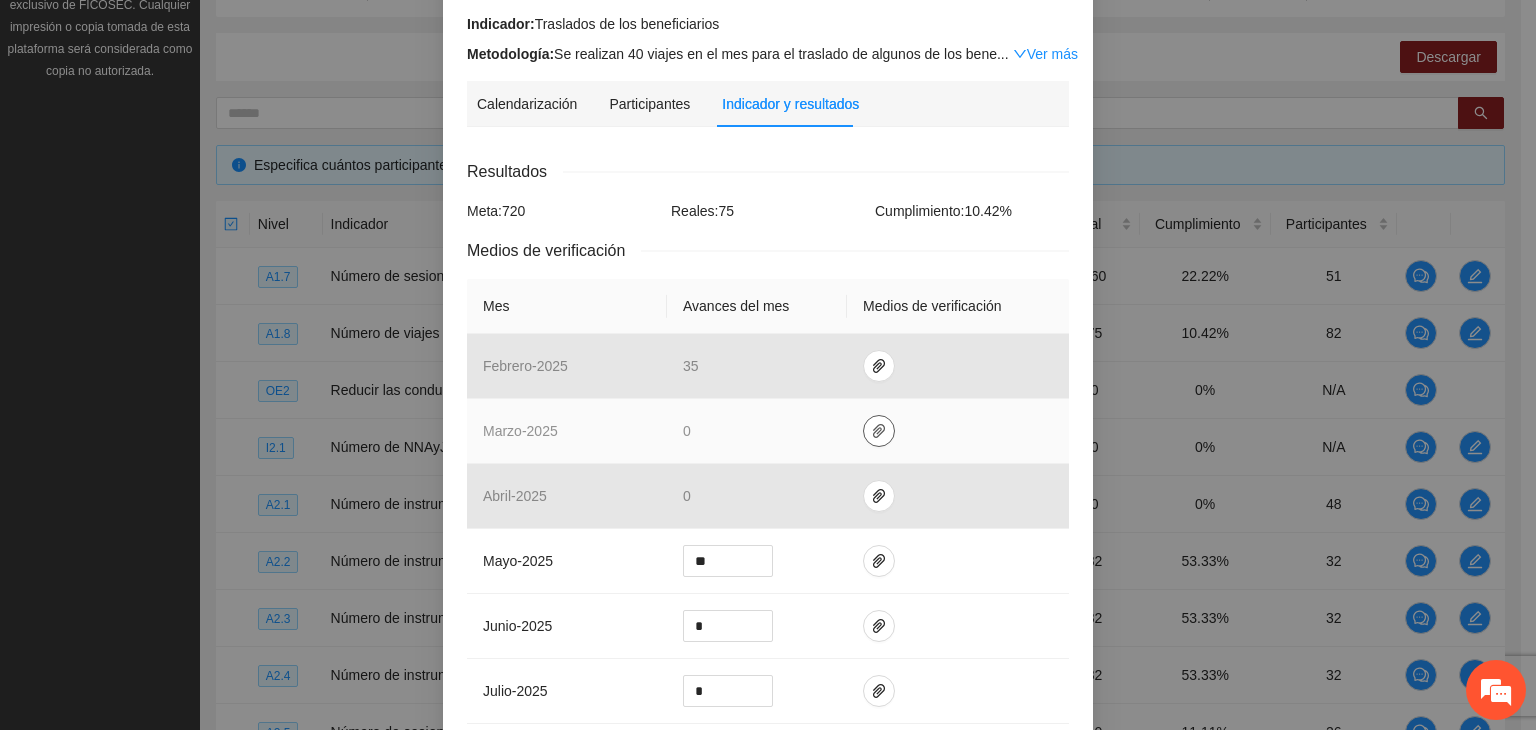 click at bounding box center [879, 431] 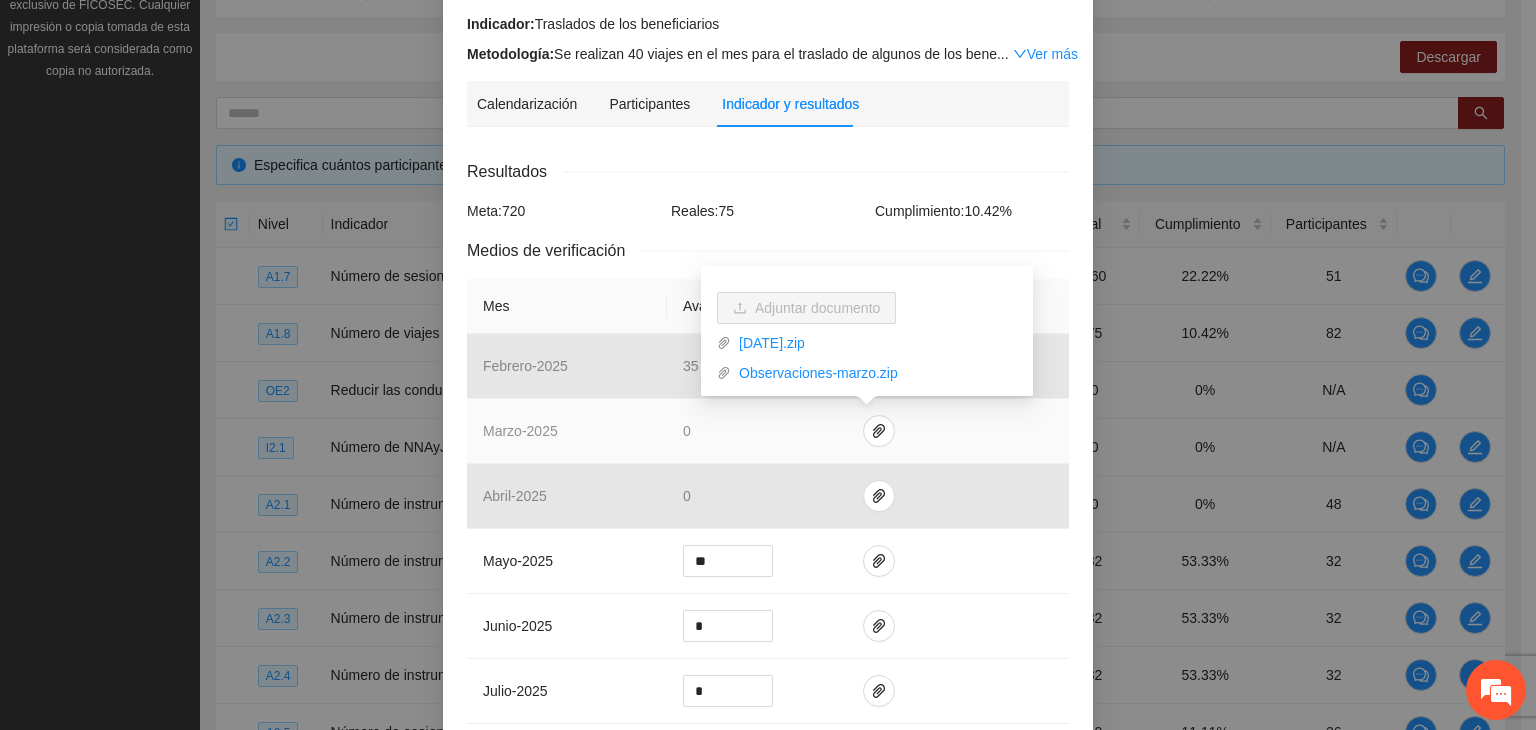 click on "0" at bounding box center [757, 431] 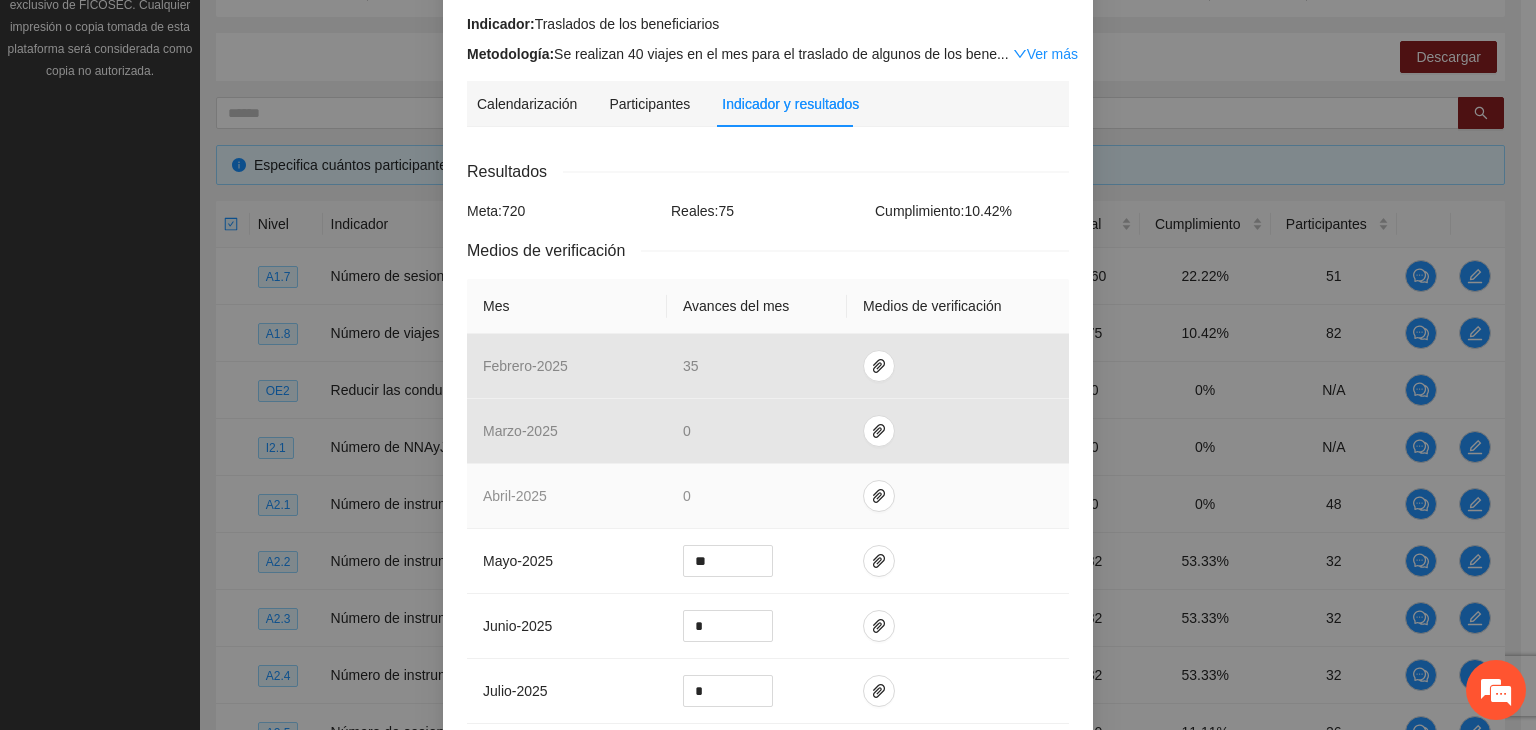 click on "0" at bounding box center (757, 496) 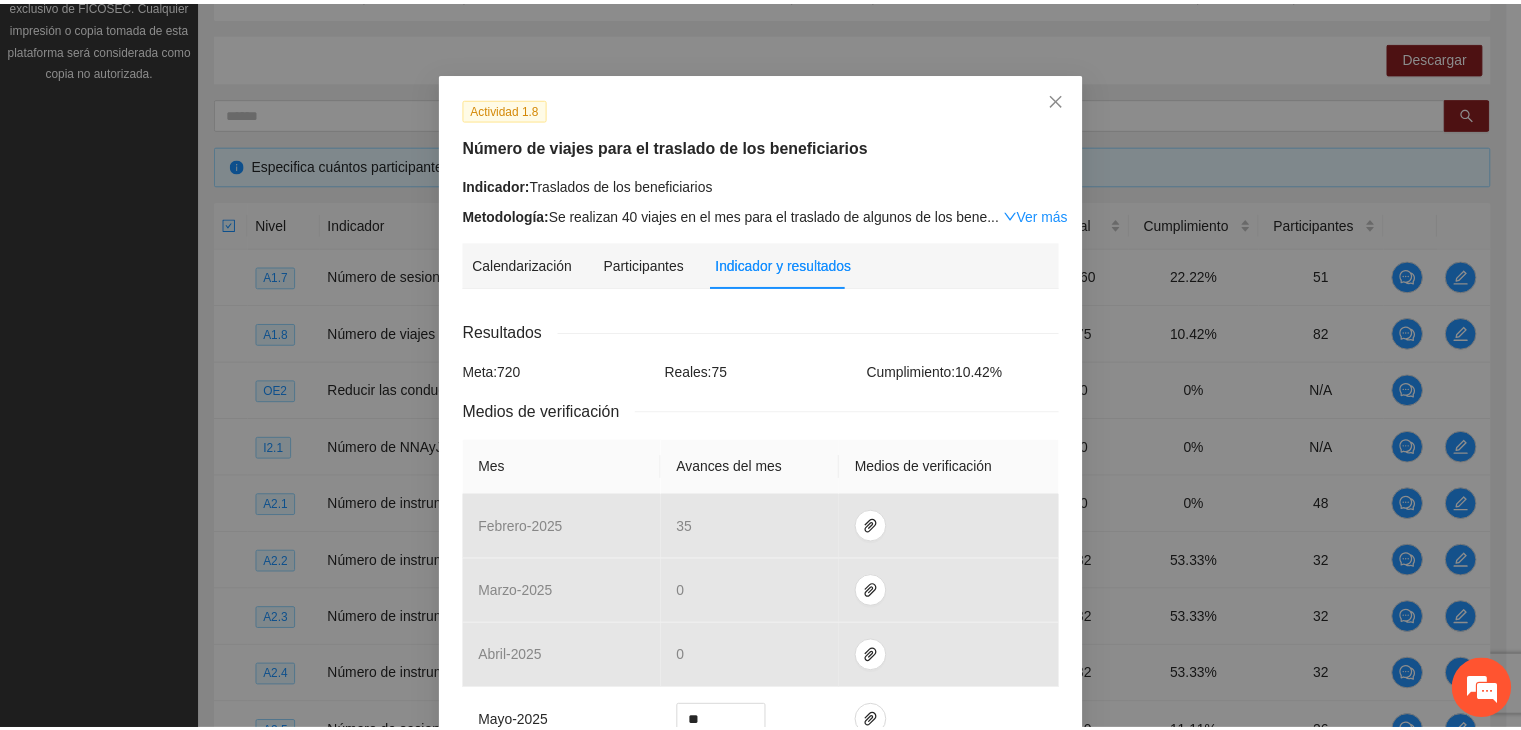 scroll, scrollTop: 40, scrollLeft: 0, axis: vertical 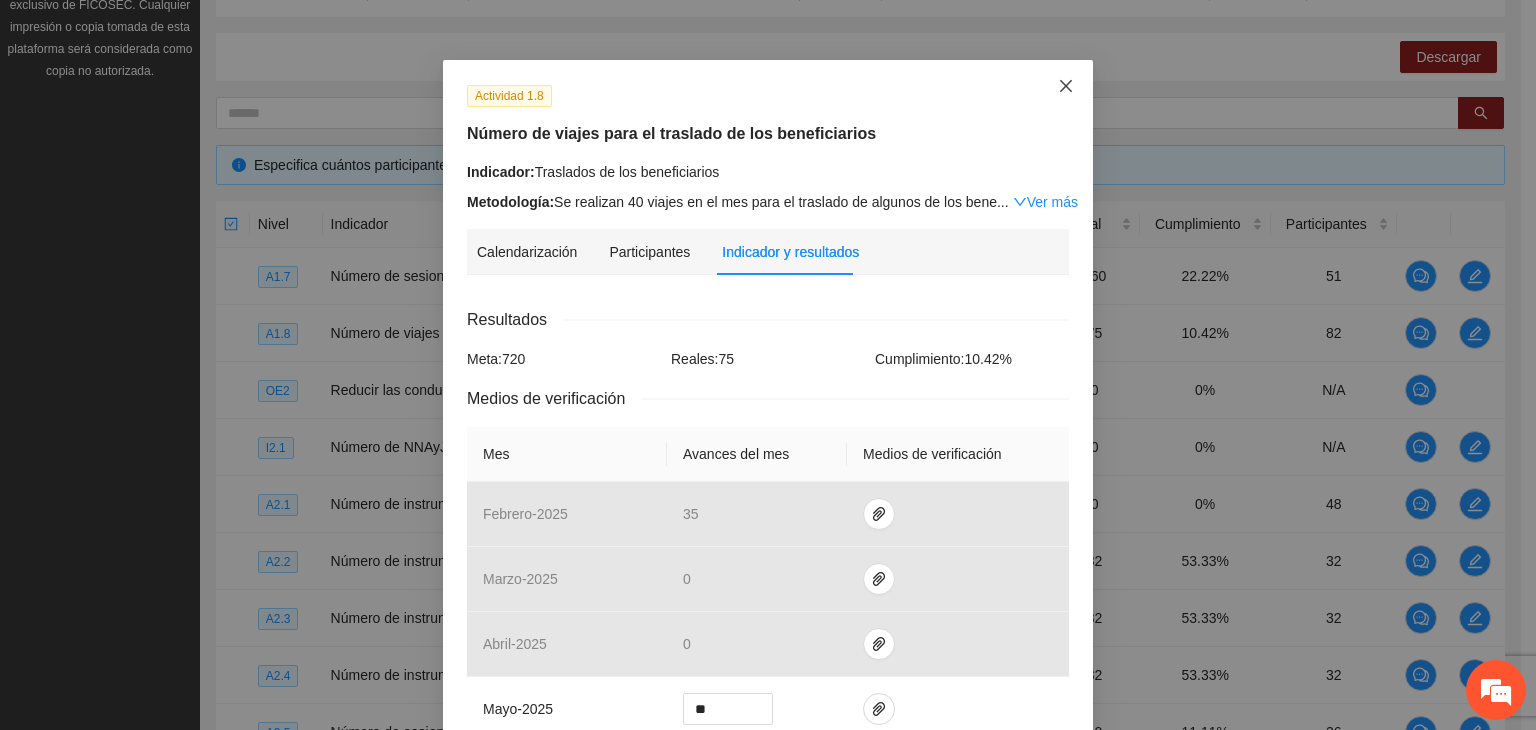 click 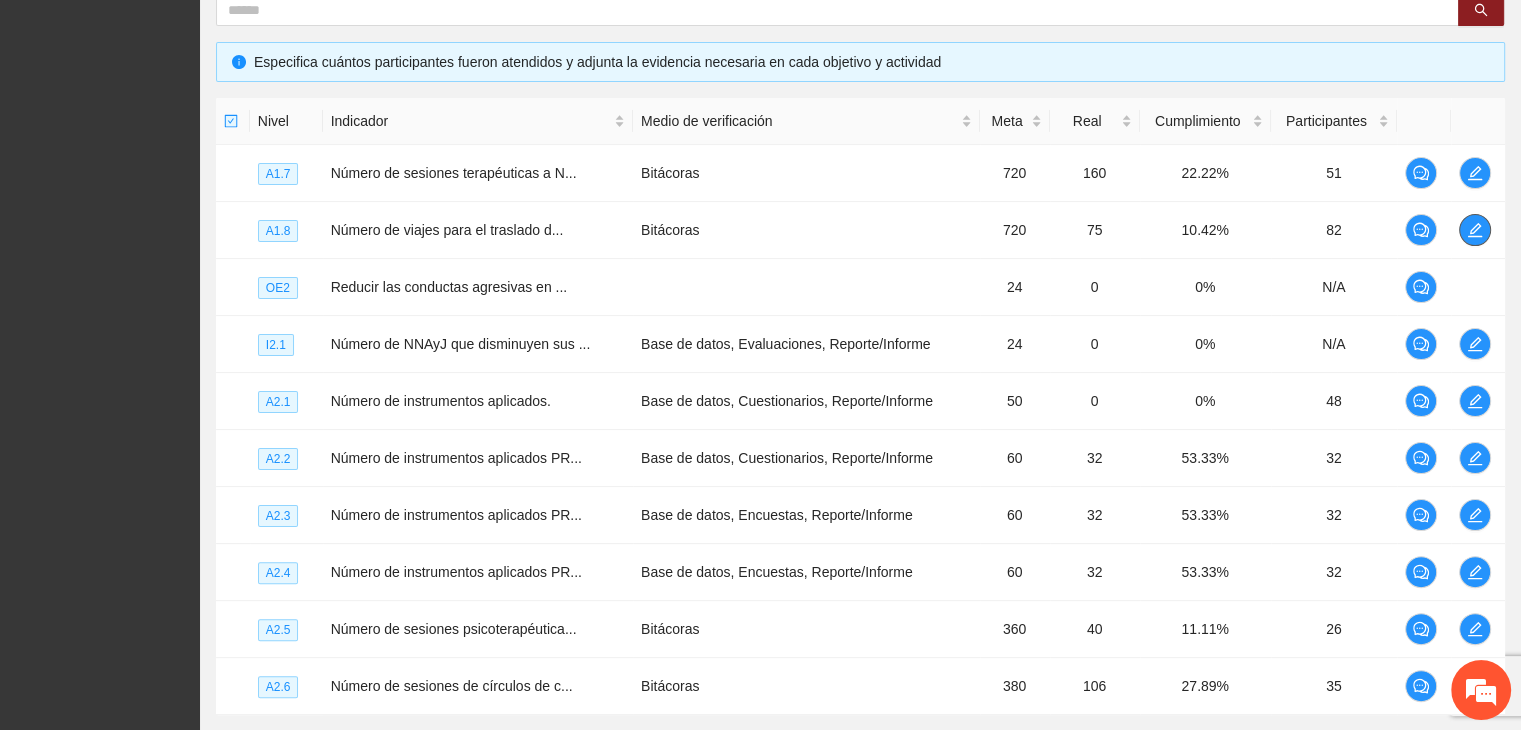 scroll, scrollTop: 381, scrollLeft: 0, axis: vertical 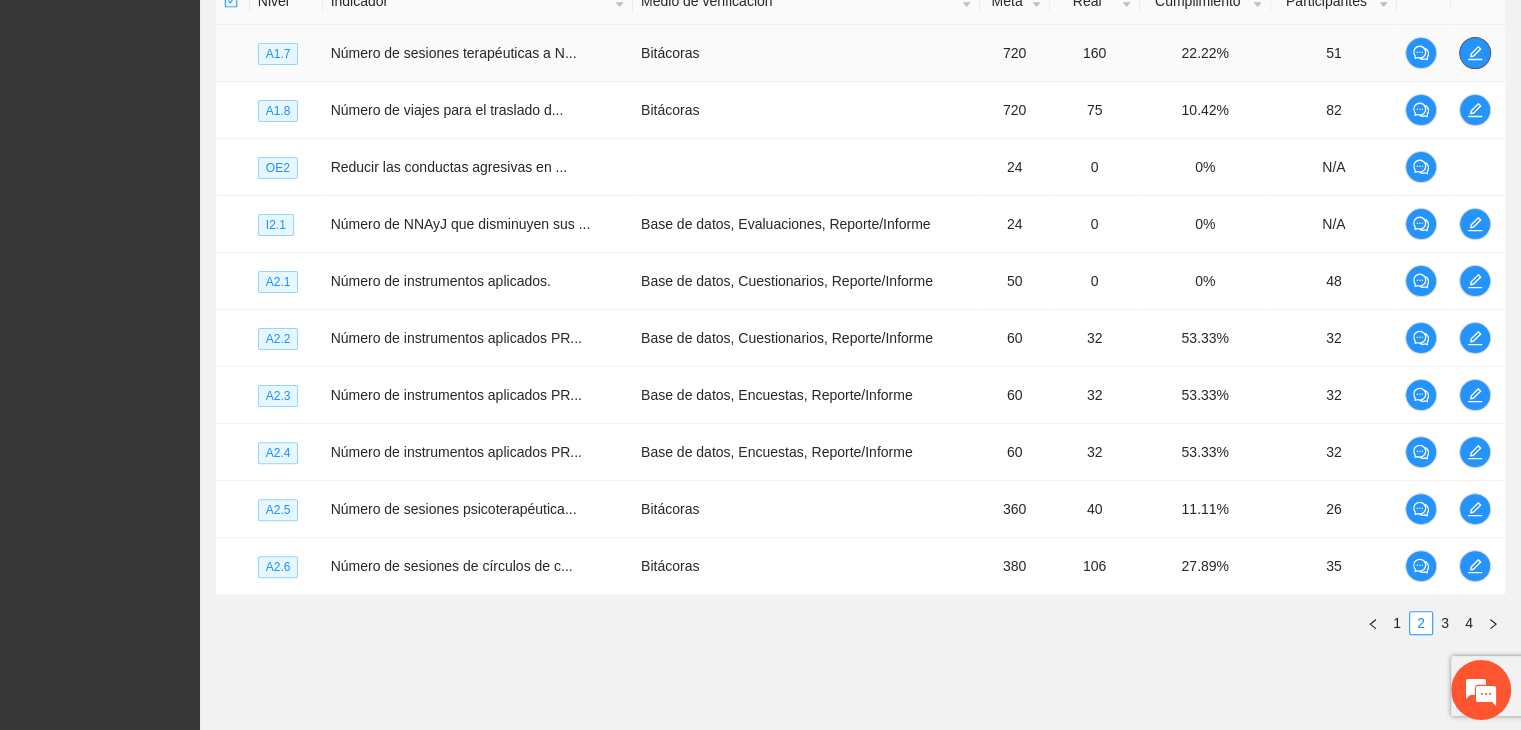 click 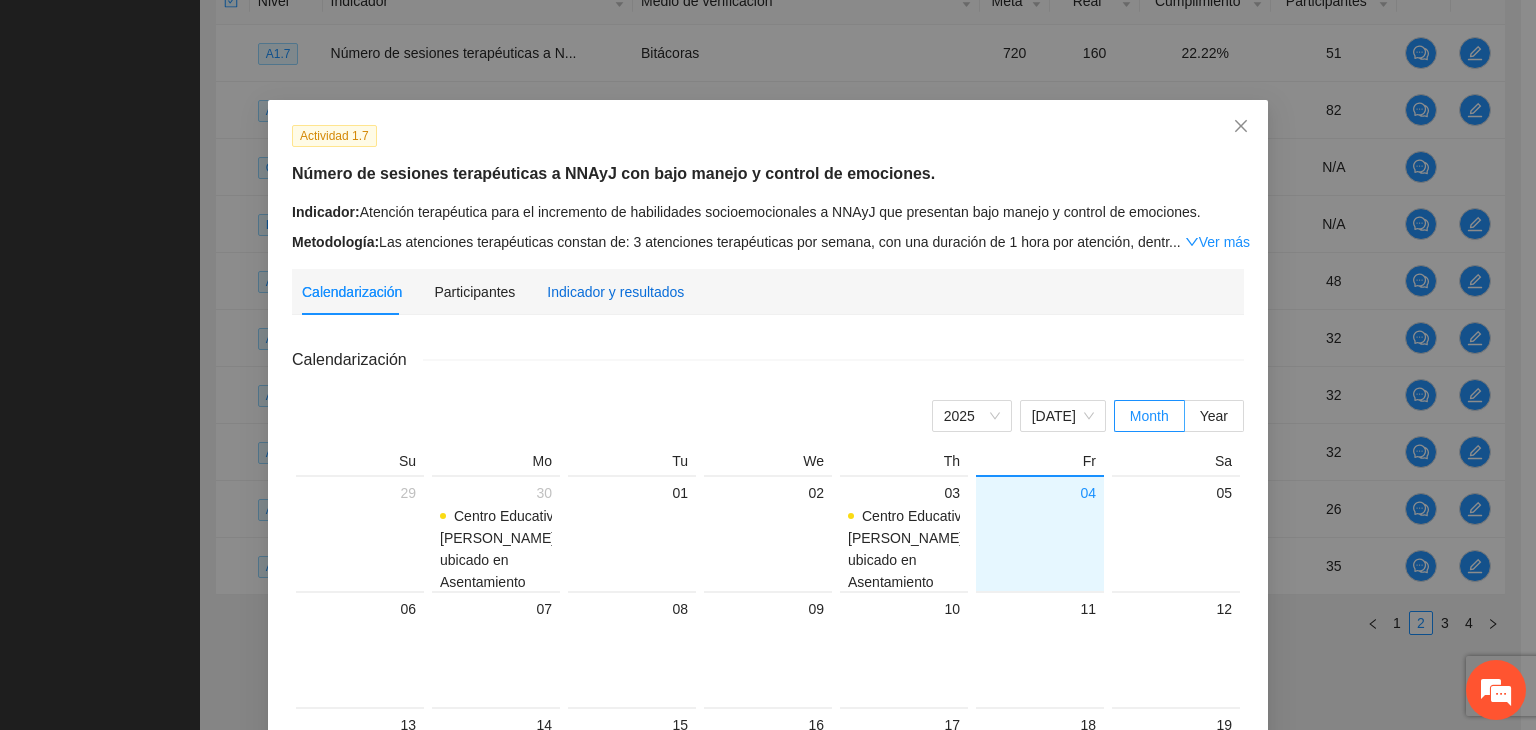 click on "Indicador y resultados" at bounding box center (615, 292) 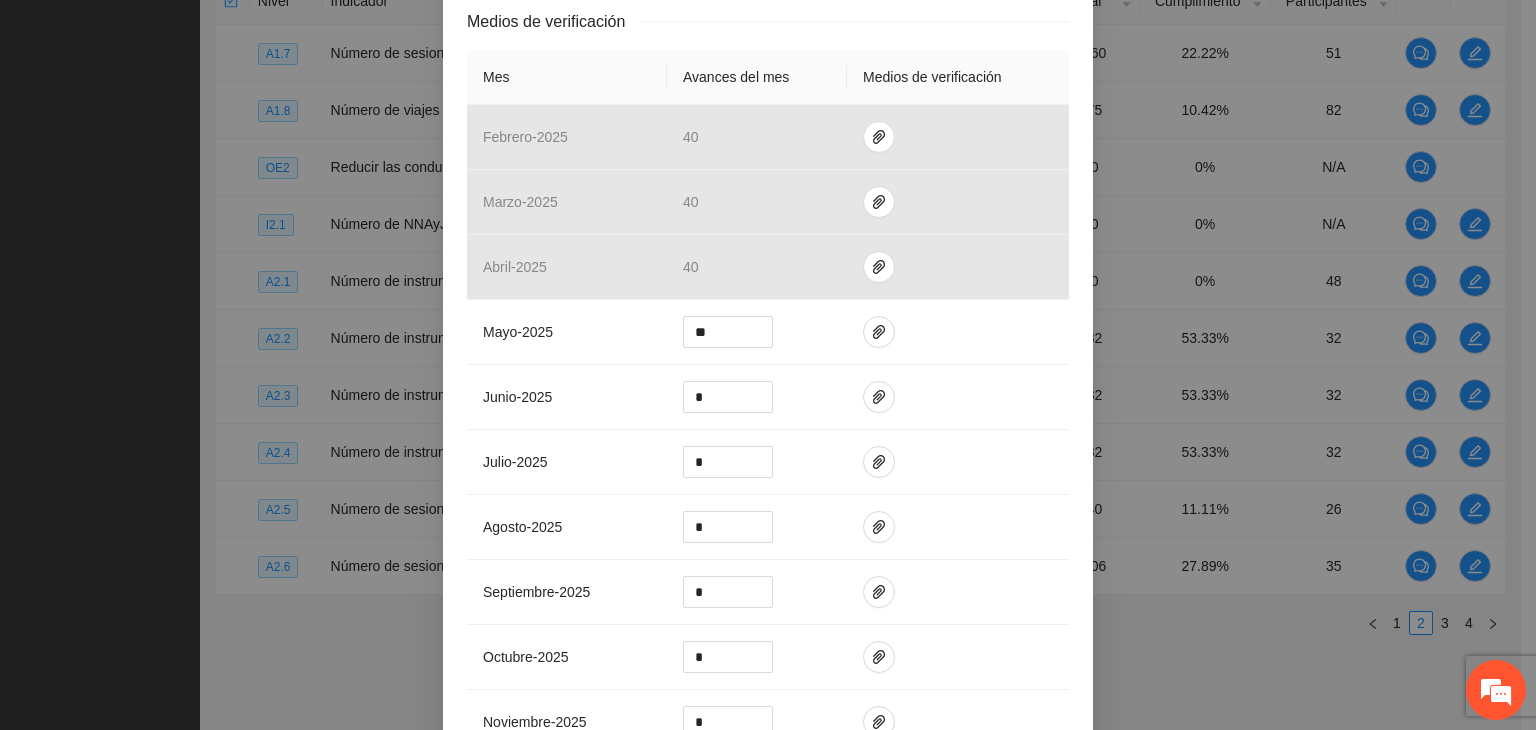scroll, scrollTop: 474, scrollLeft: 0, axis: vertical 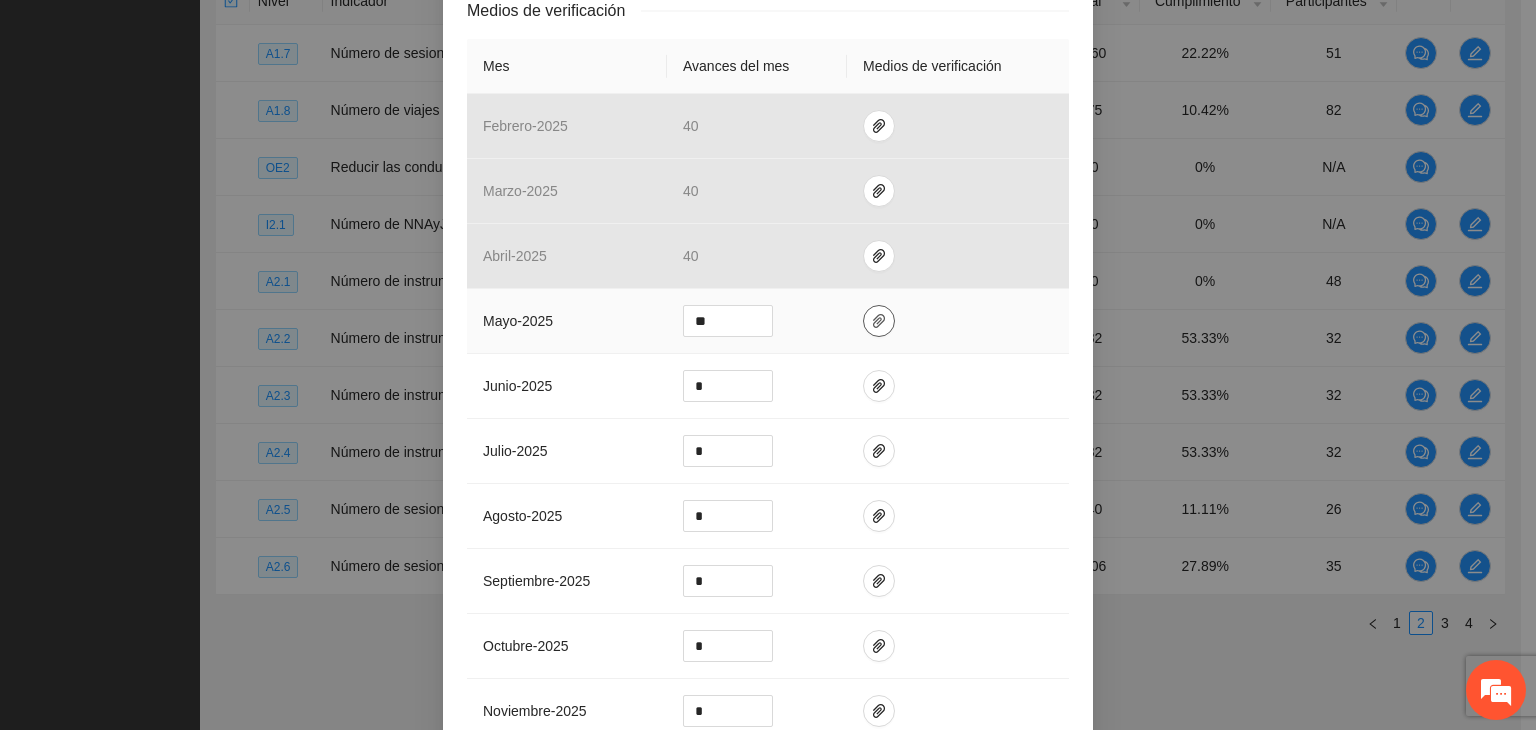 click 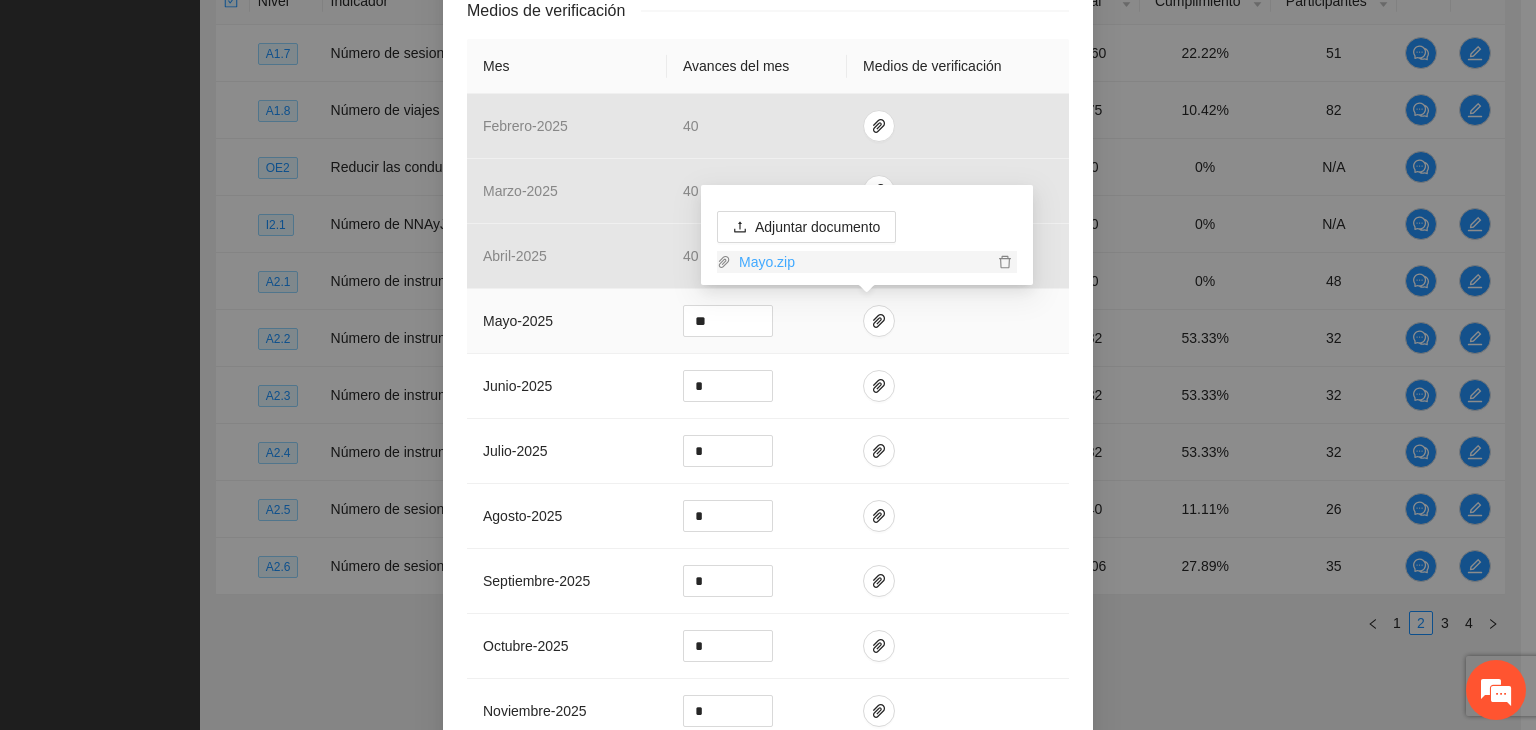 click on "Mayo.zip" at bounding box center [862, 262] 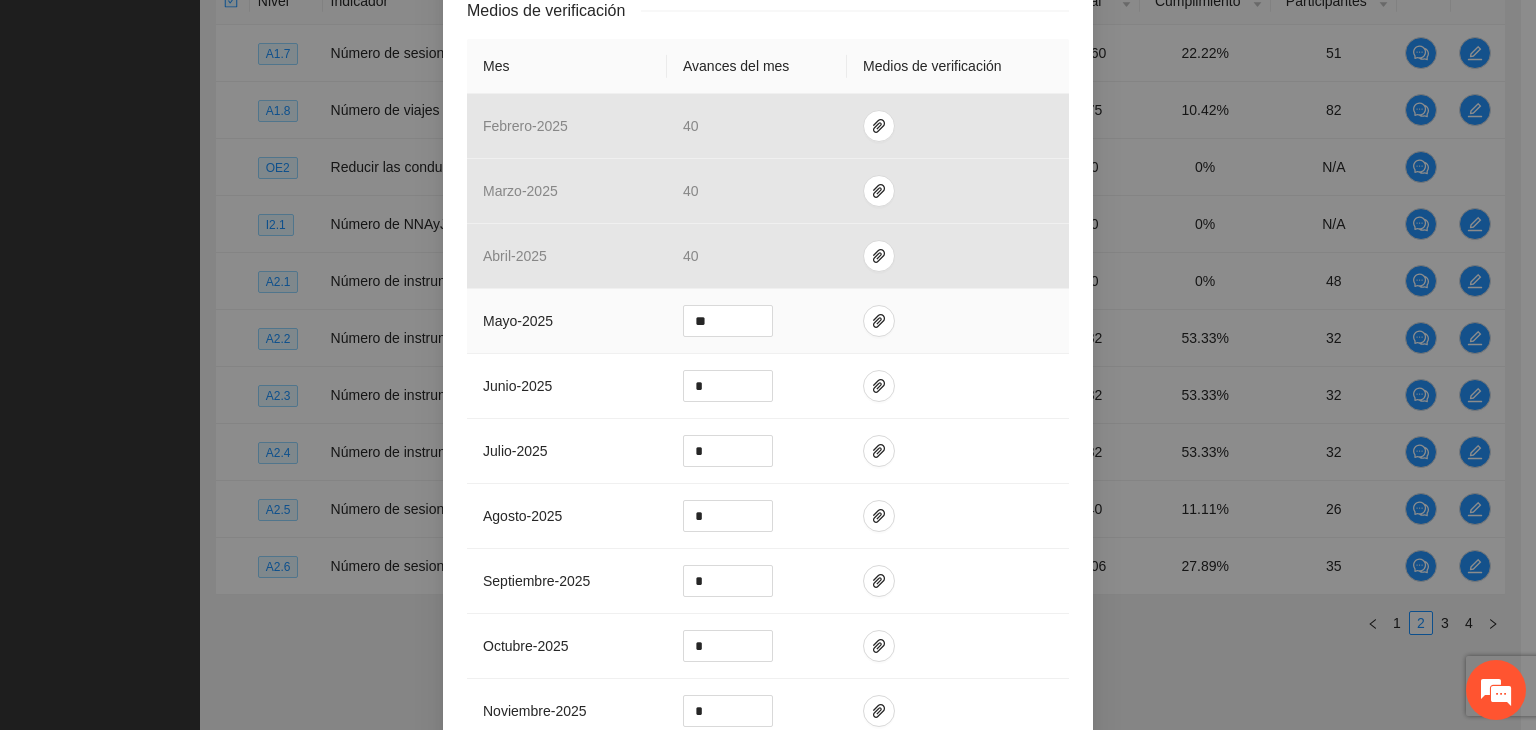 click at bounding box center (958, 321) 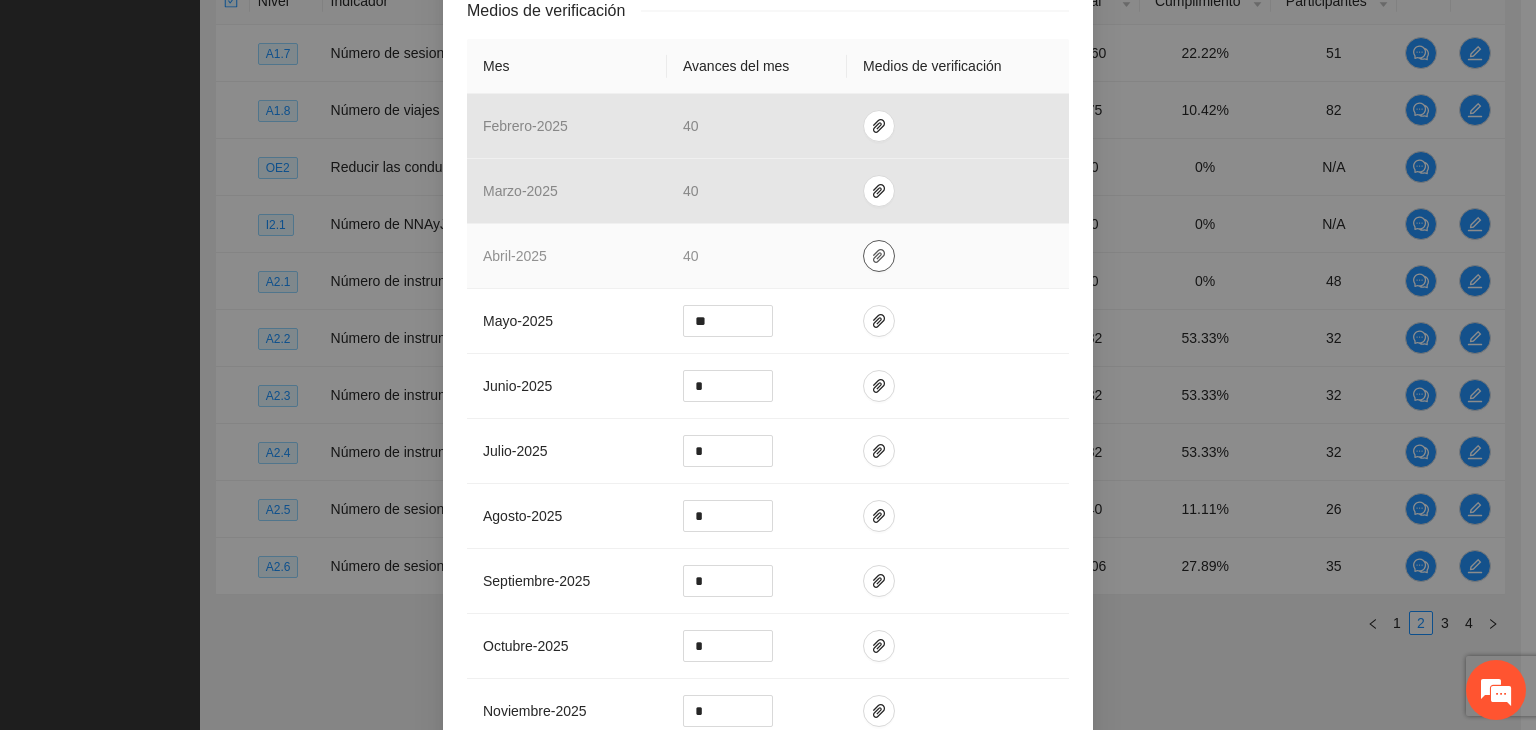 click 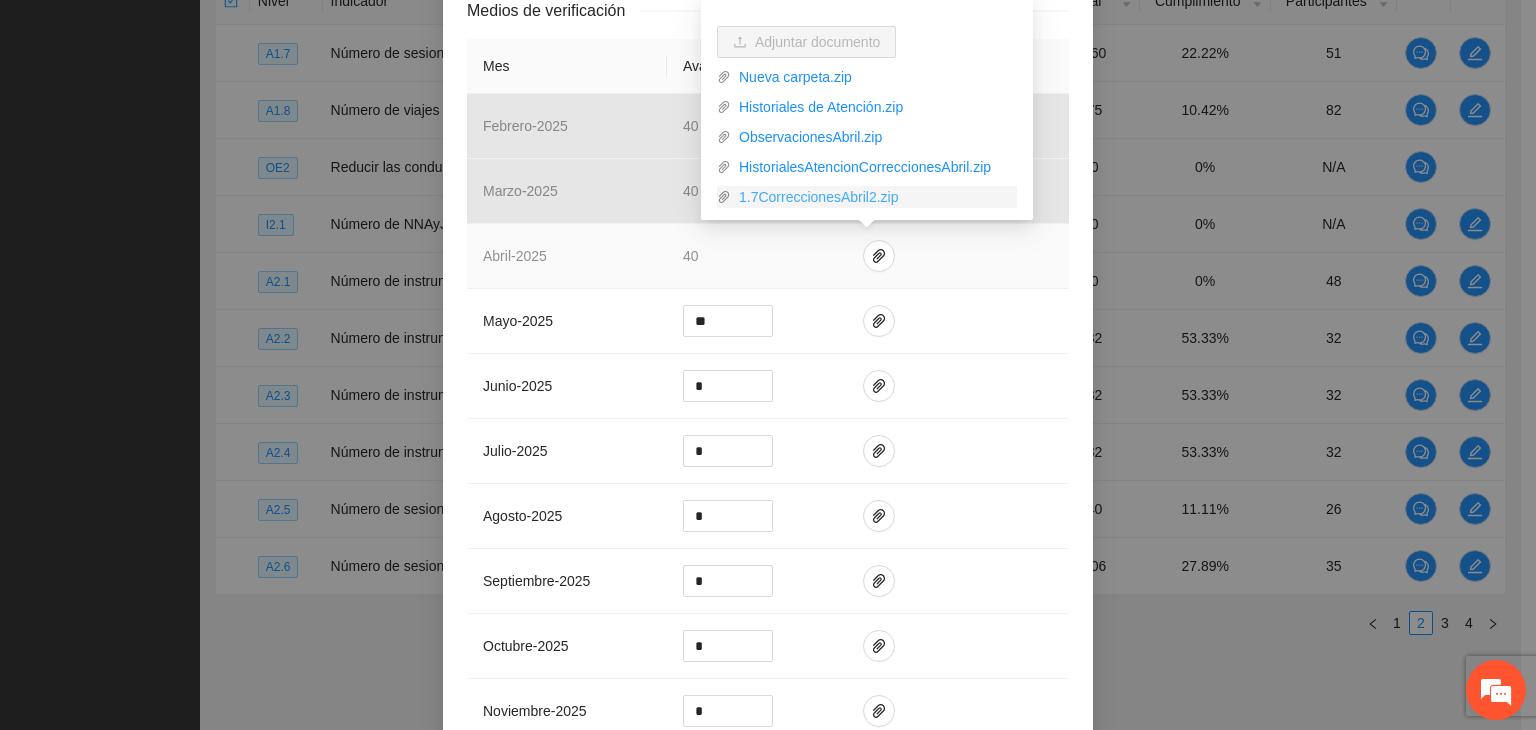 click on "1.7CorreccionesAbril2.zip" at bounding box center [874, 197] 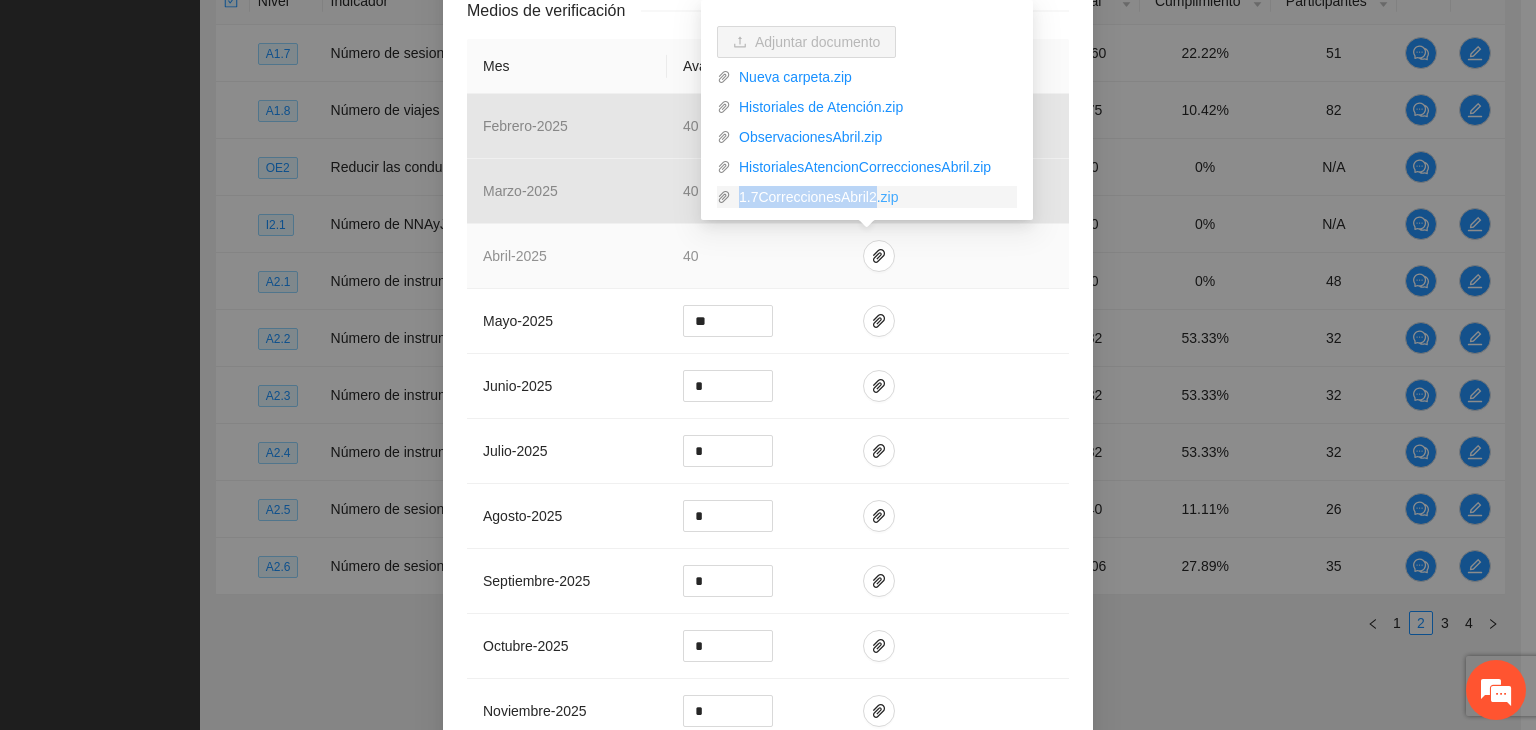 click on "1.7CorreccionesAbril2.zip" at bounding box center (874, 197) 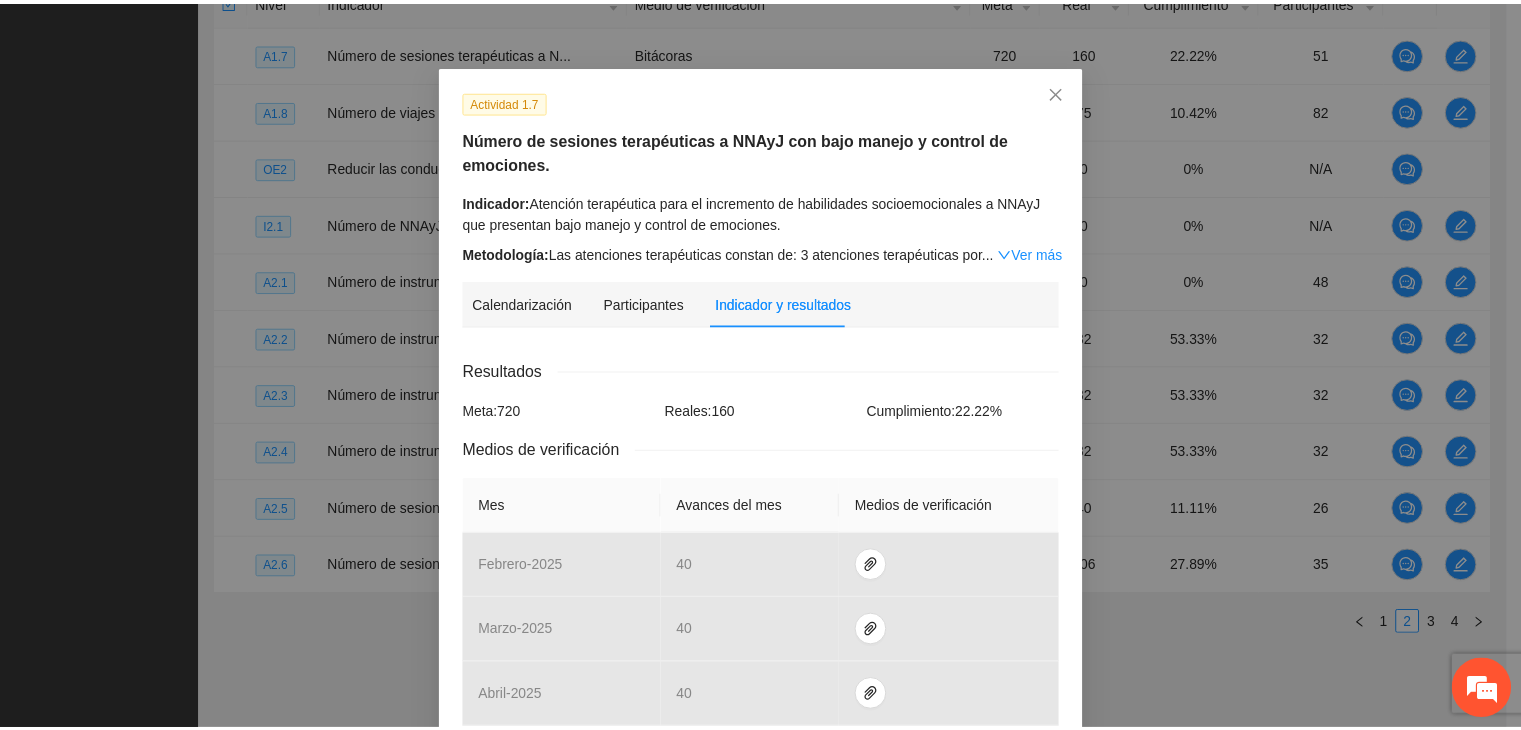 scroll, scrollTop: 0, scrollLeft: 0, axis: both 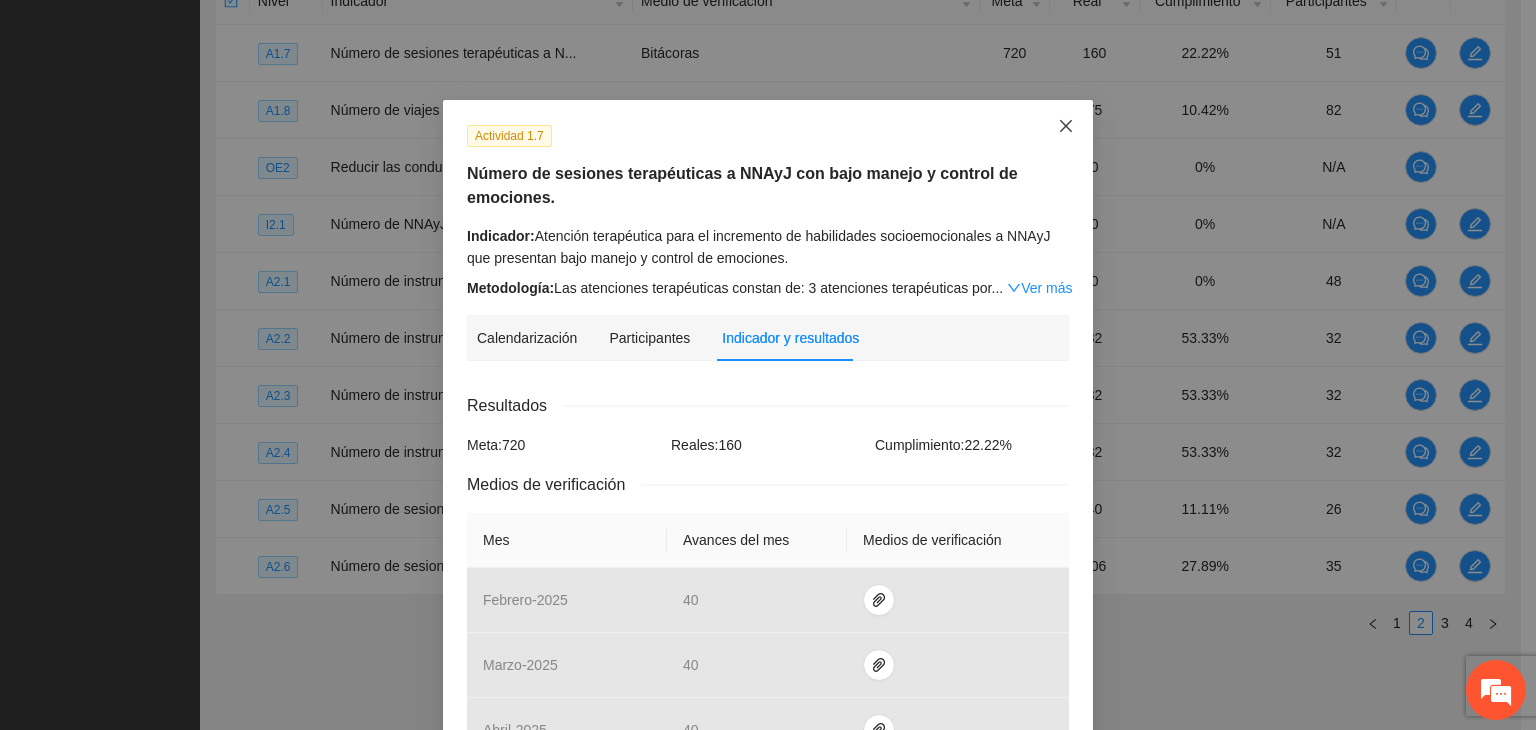 click 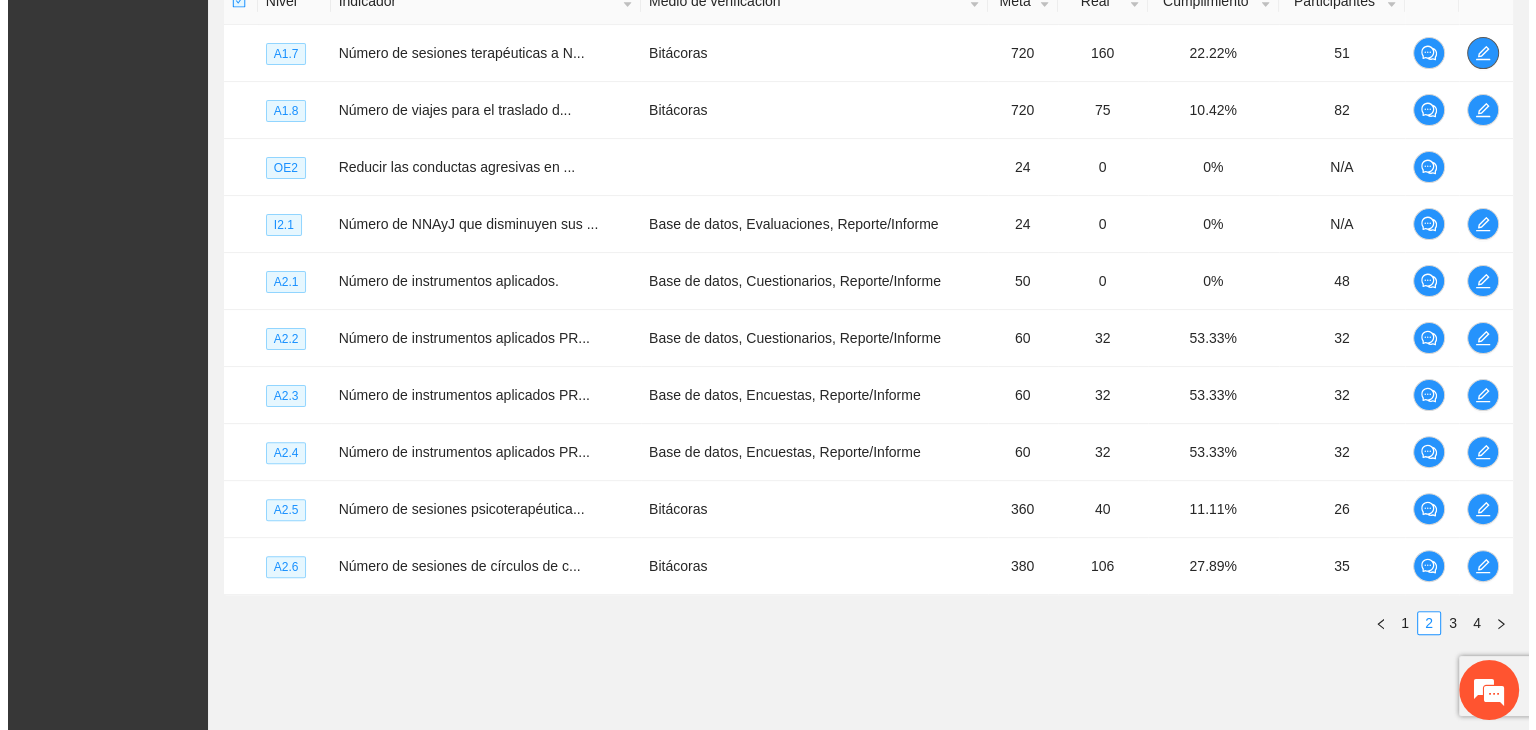 scroll, scrollTop: 0, scrollLeft: 0, axis: both 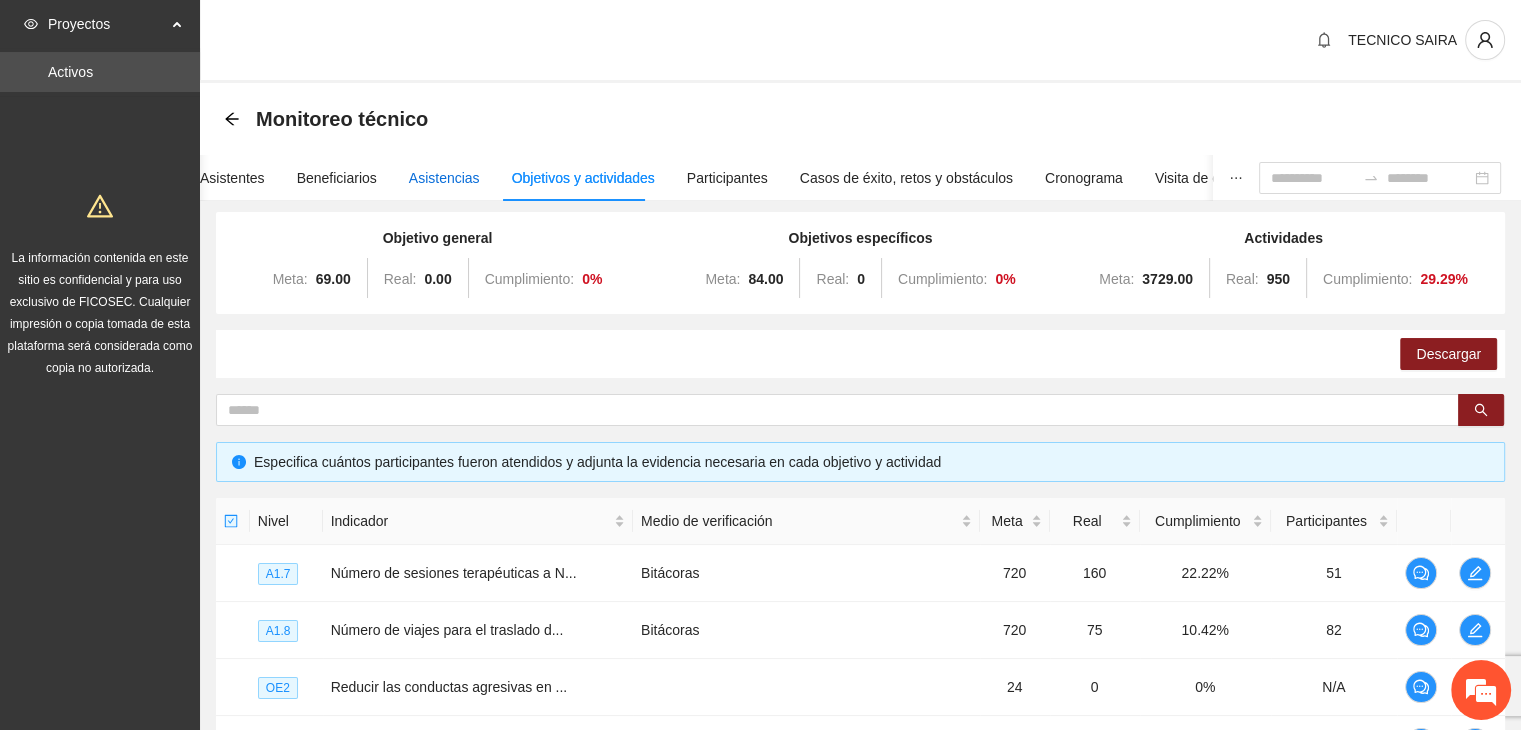 click on "Asistencias" at bounding box center [444, 178] 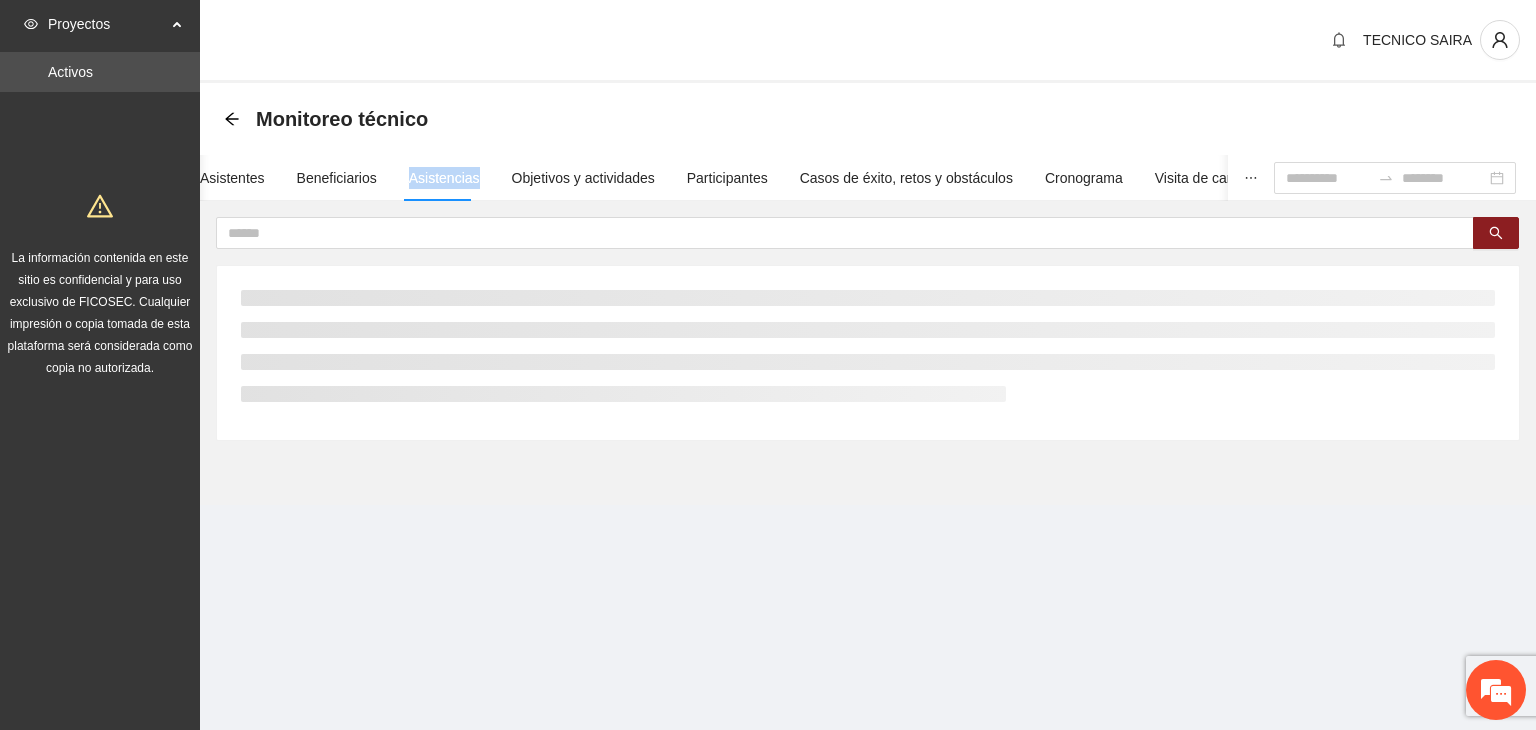 click on "Asistencias" at bounding box center (444, 178) 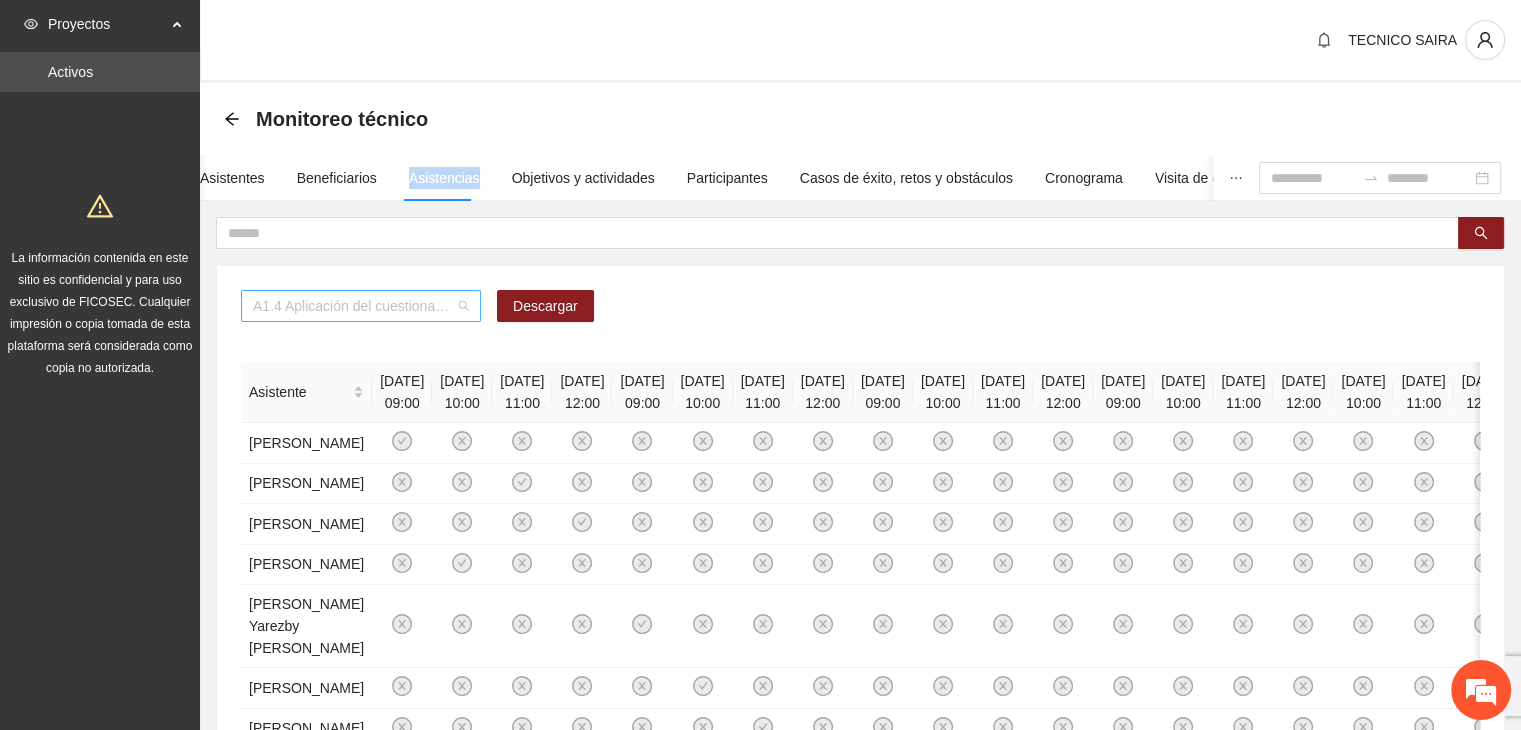 click on "A1.4 Aplicación del cuestionario [PERSON_NAME] PRE y POST" at bounding box center (361, 306) 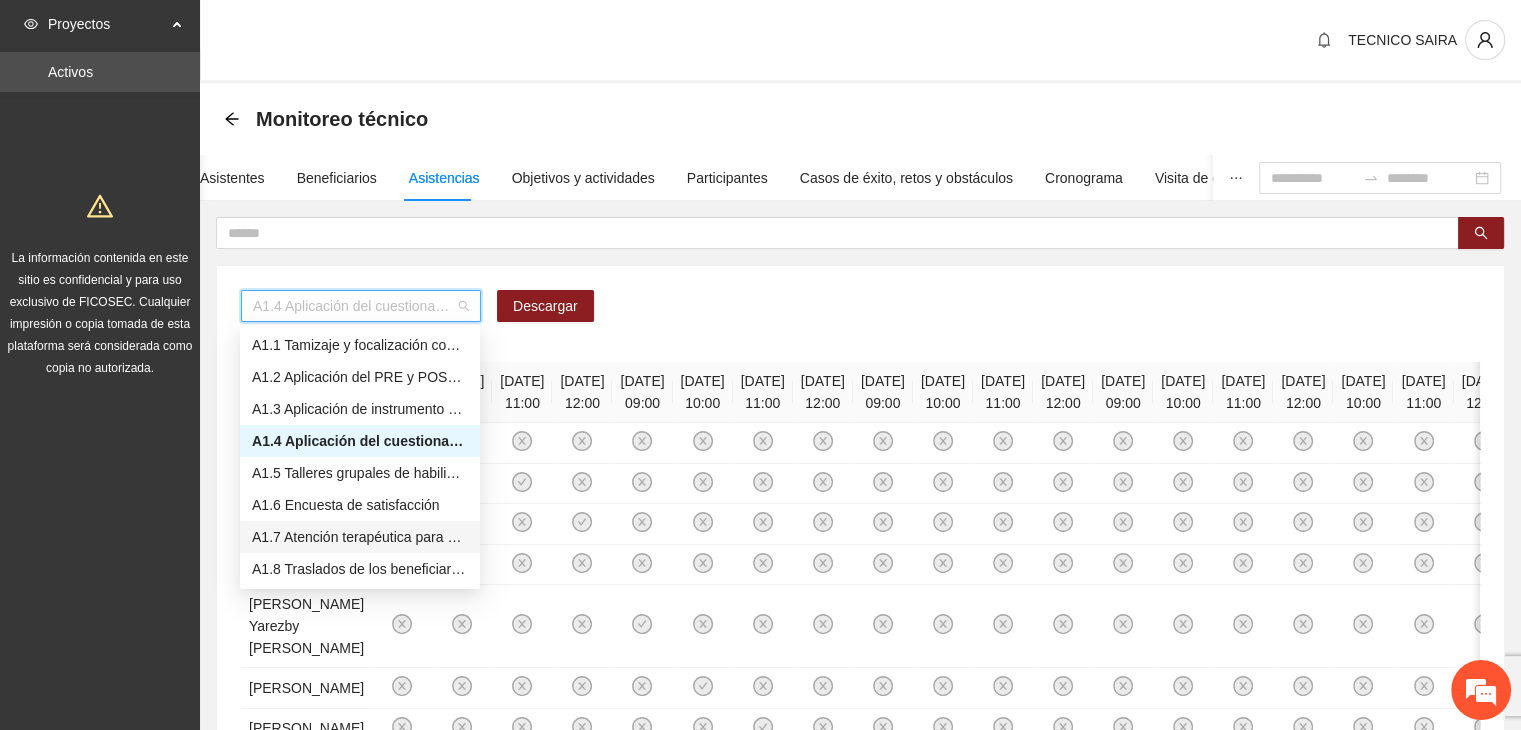 click on "A1.7 Atención terapéutica para el incremento de habilidades socioemocionales a NNAyJ que presentan bajo manejo y control de emociones." at bounding box center [360, 537] 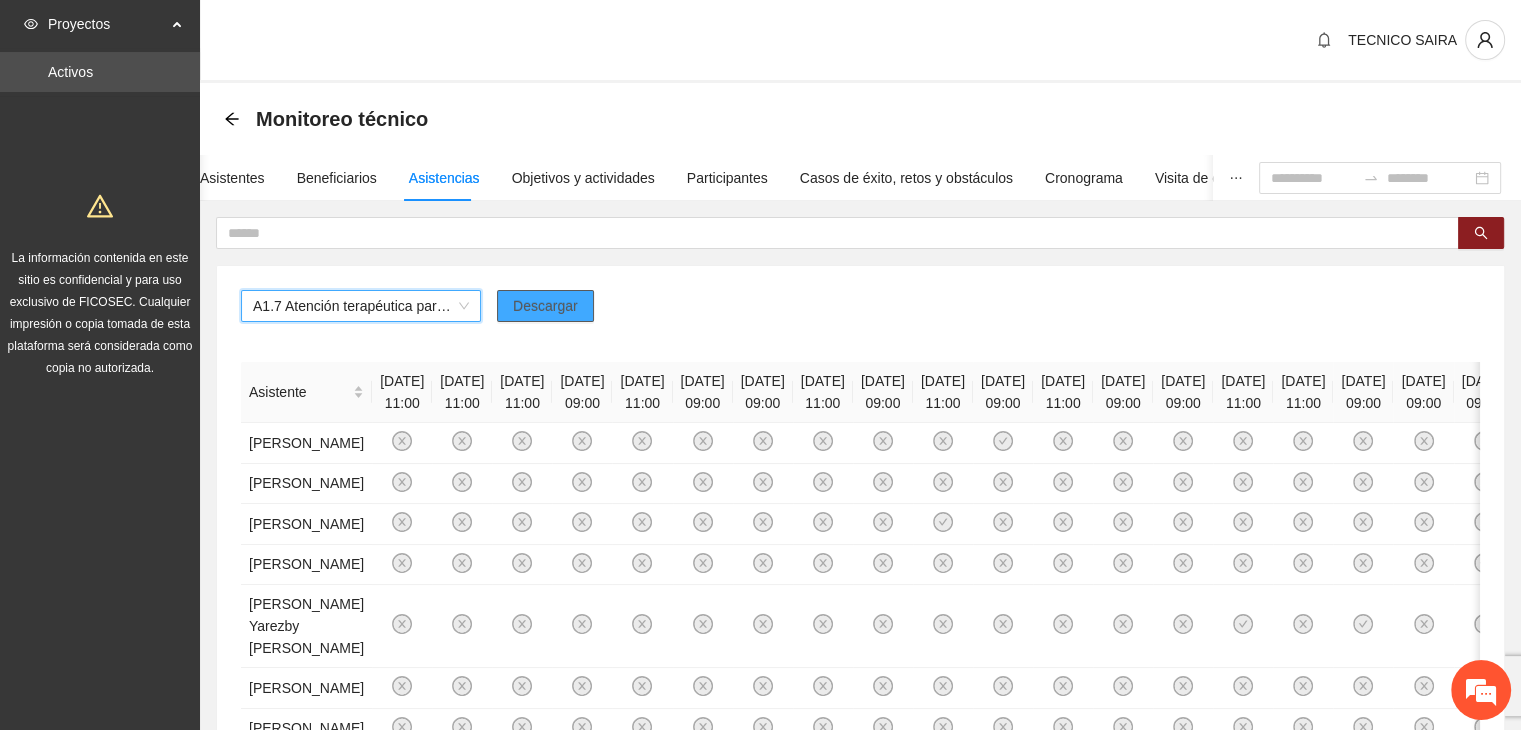 click on "Descargar" at bounding box center [545, 306] 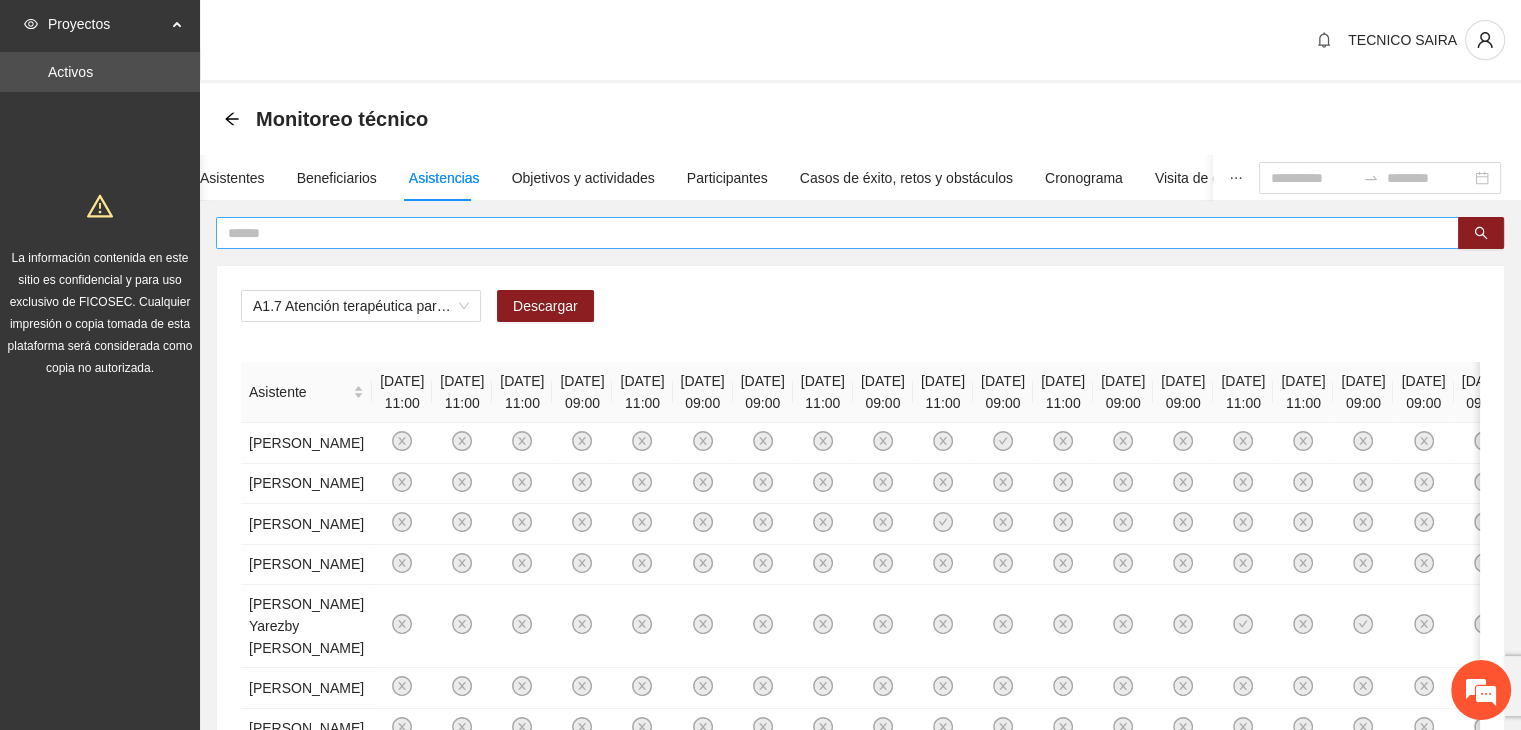 click at bounding box center (829, 233) 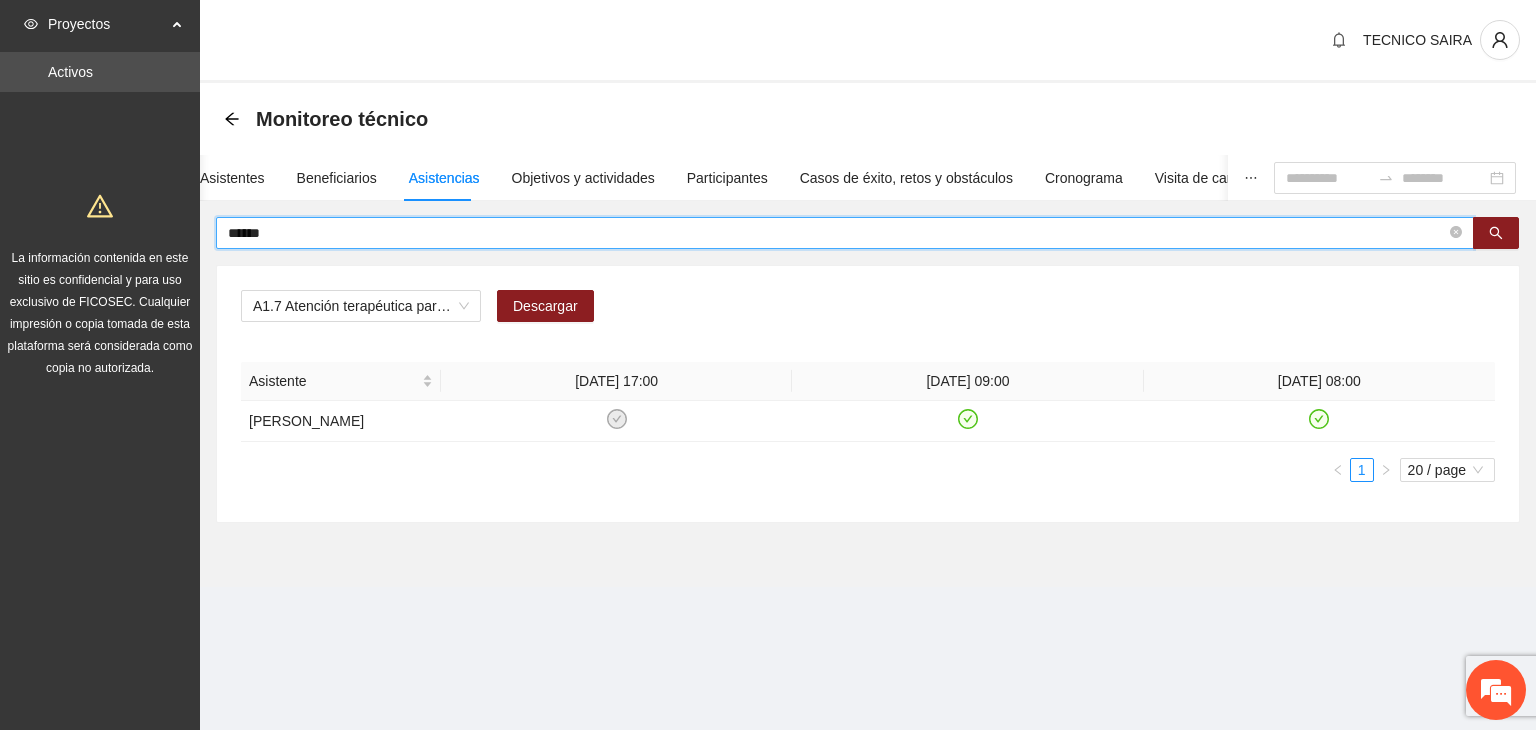 click on "******" at bounding box center (837, 233) 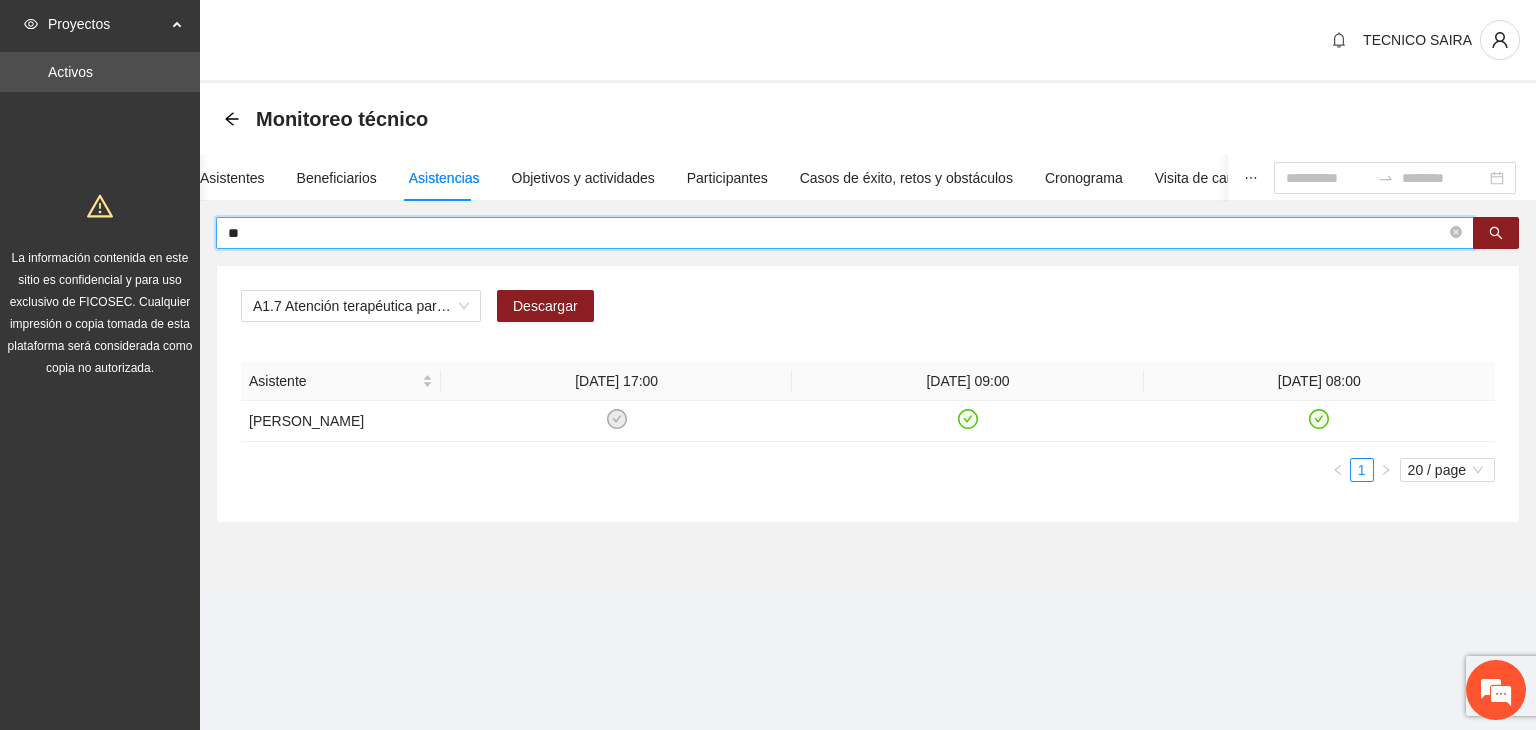 type on "*" 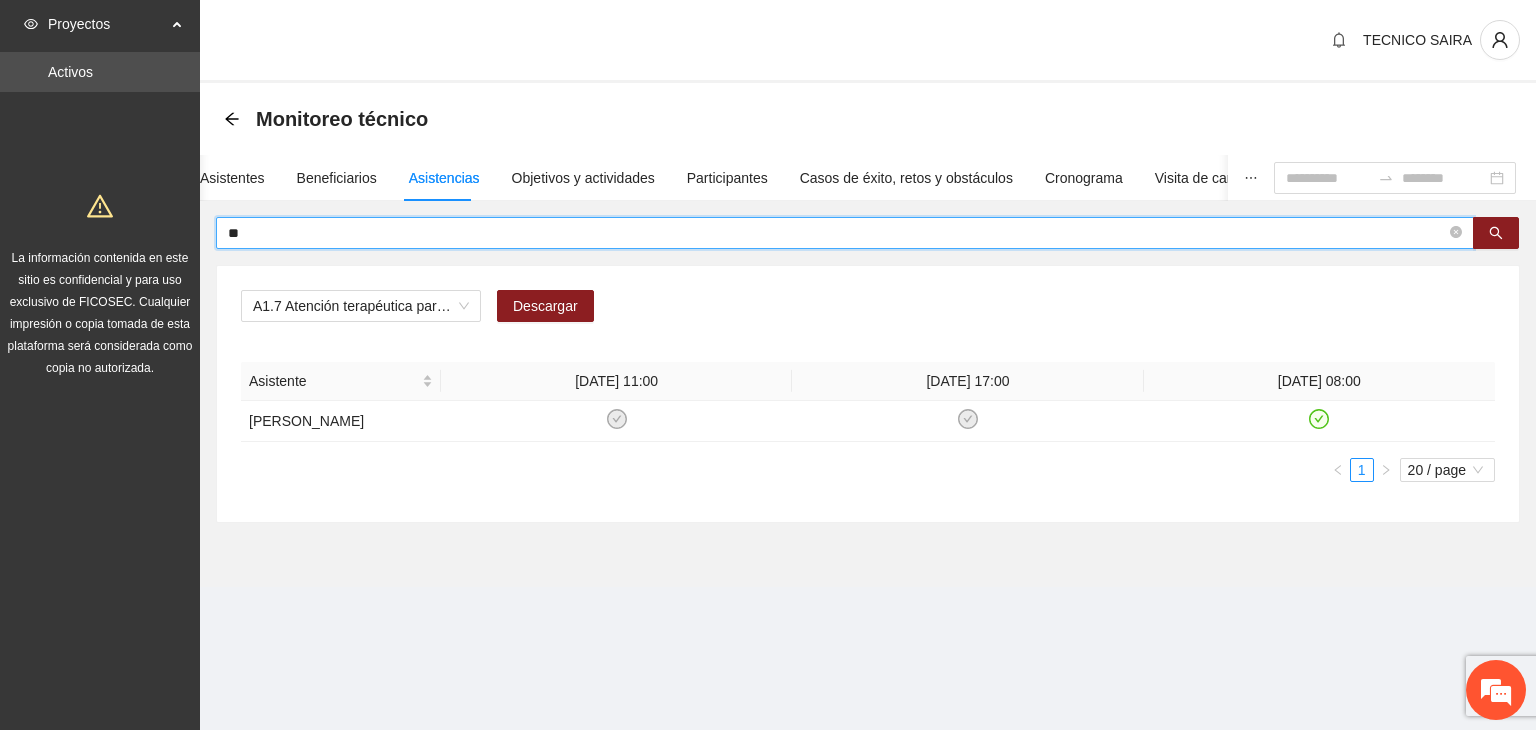 type on "*" 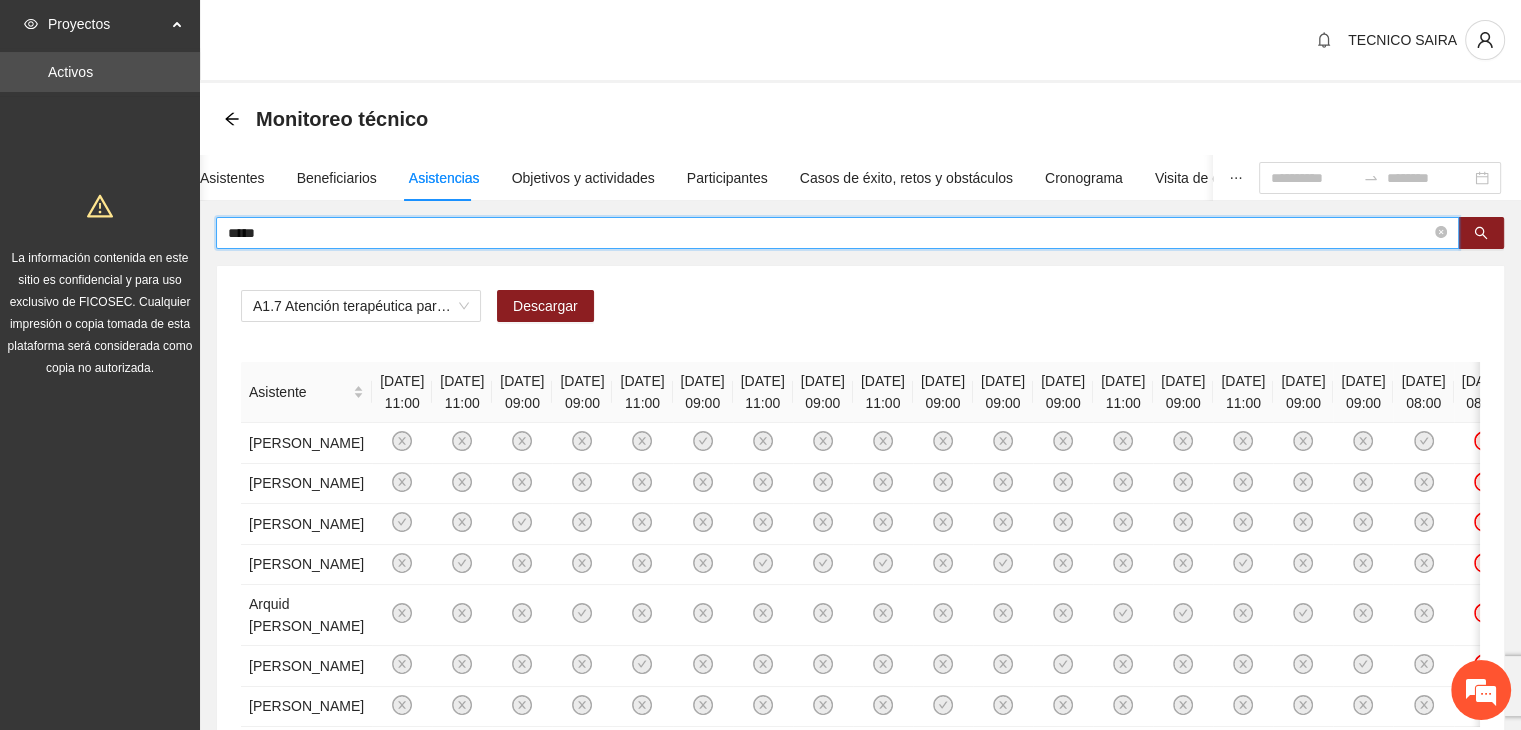 type on "*****" 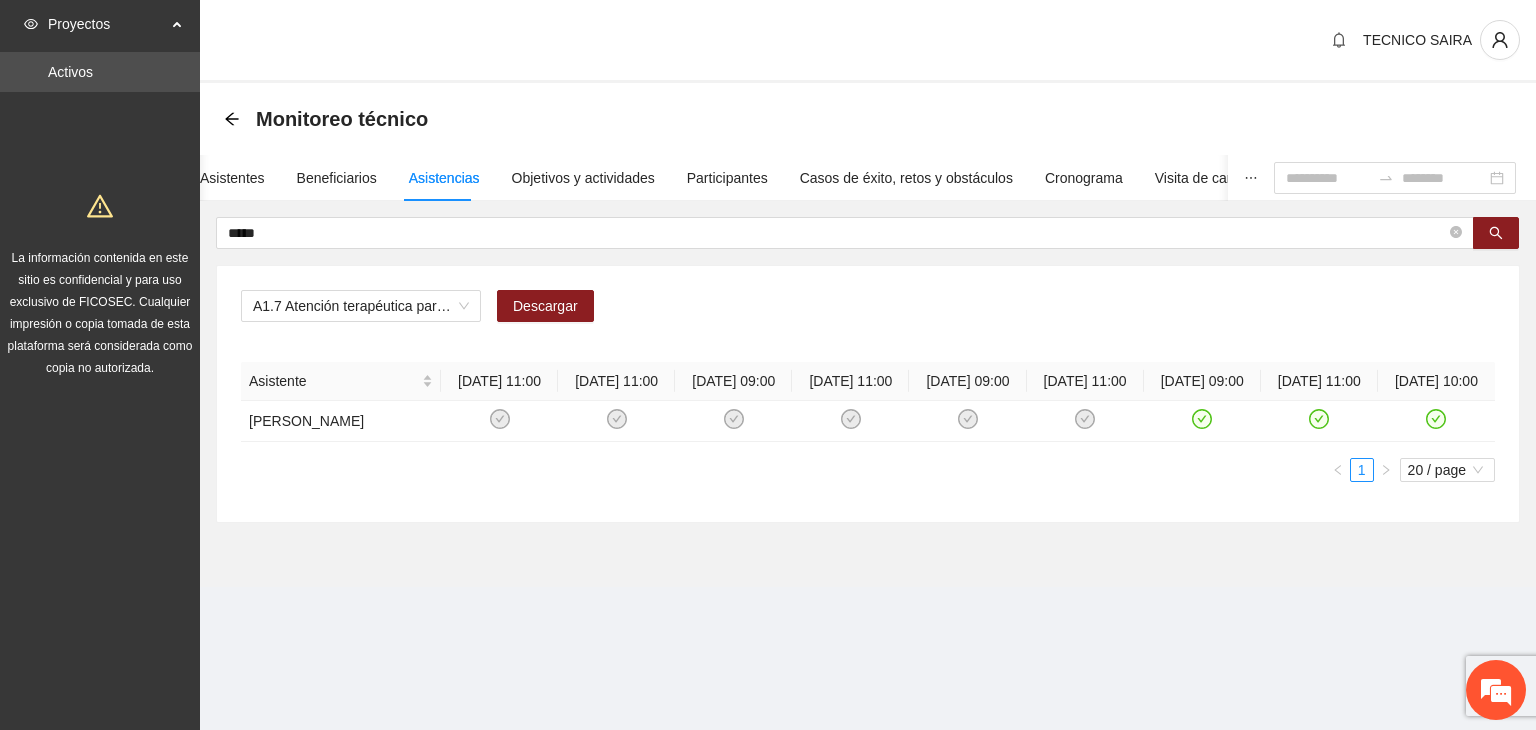 click on "1 20 / page" at bounding box center (868, 470) 